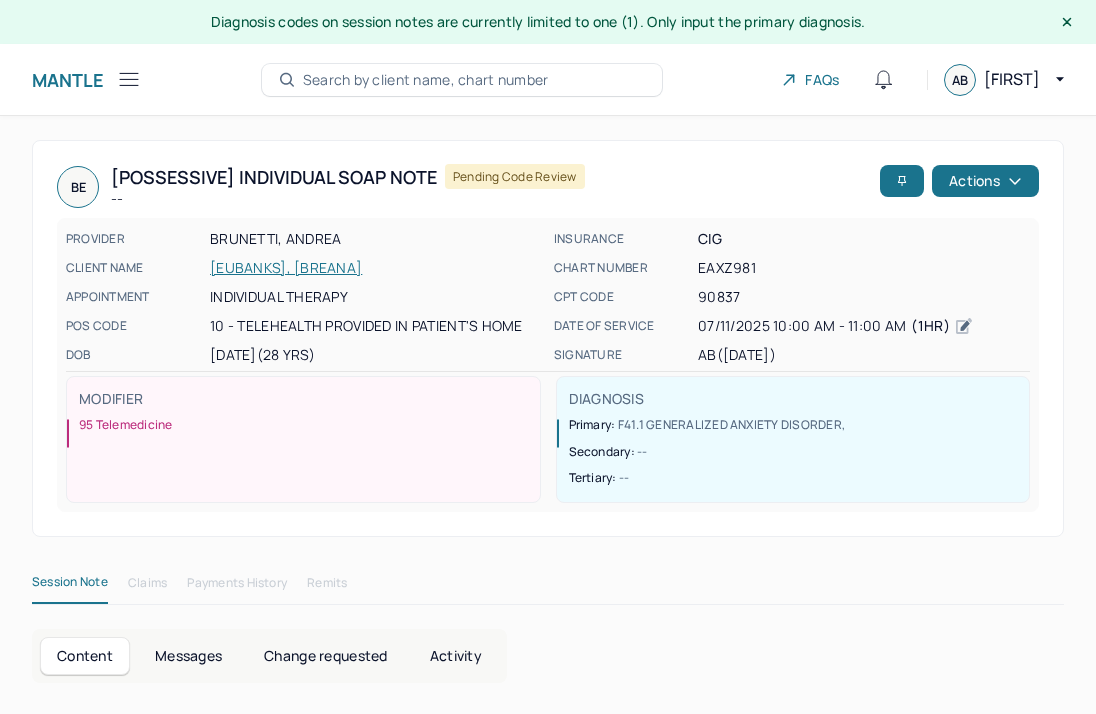 scroll, scrollTop: 36, scrollLeft: 0, axis: vertical 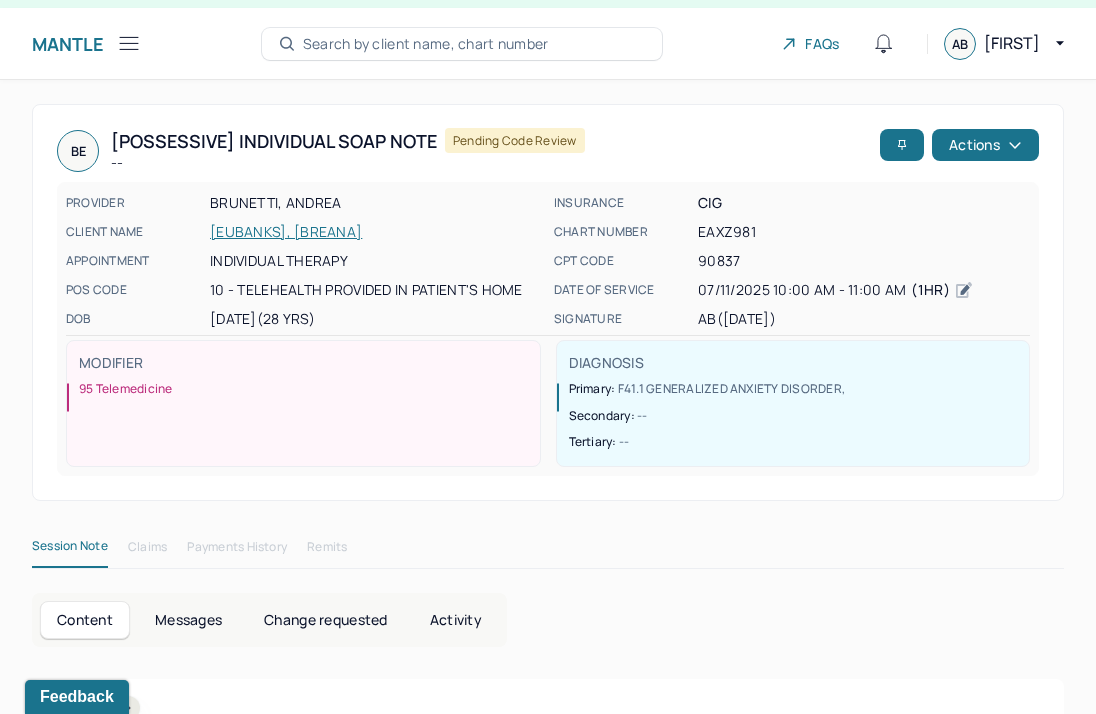 click 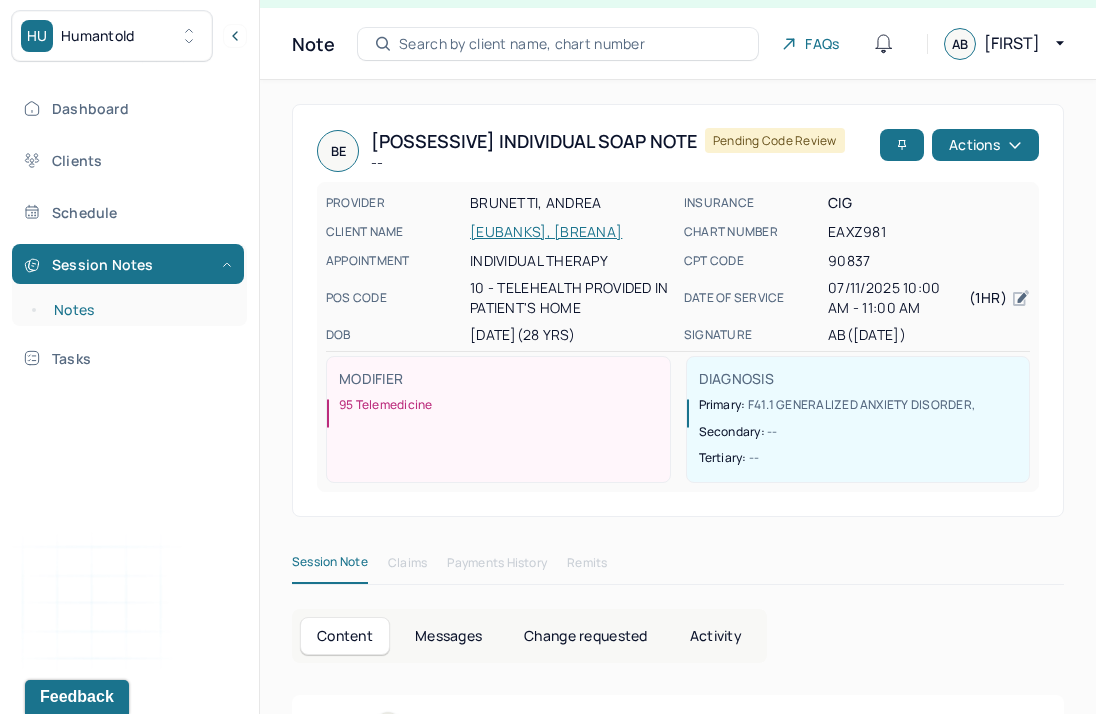 click on "Notes" at bounding box center [139, 310] 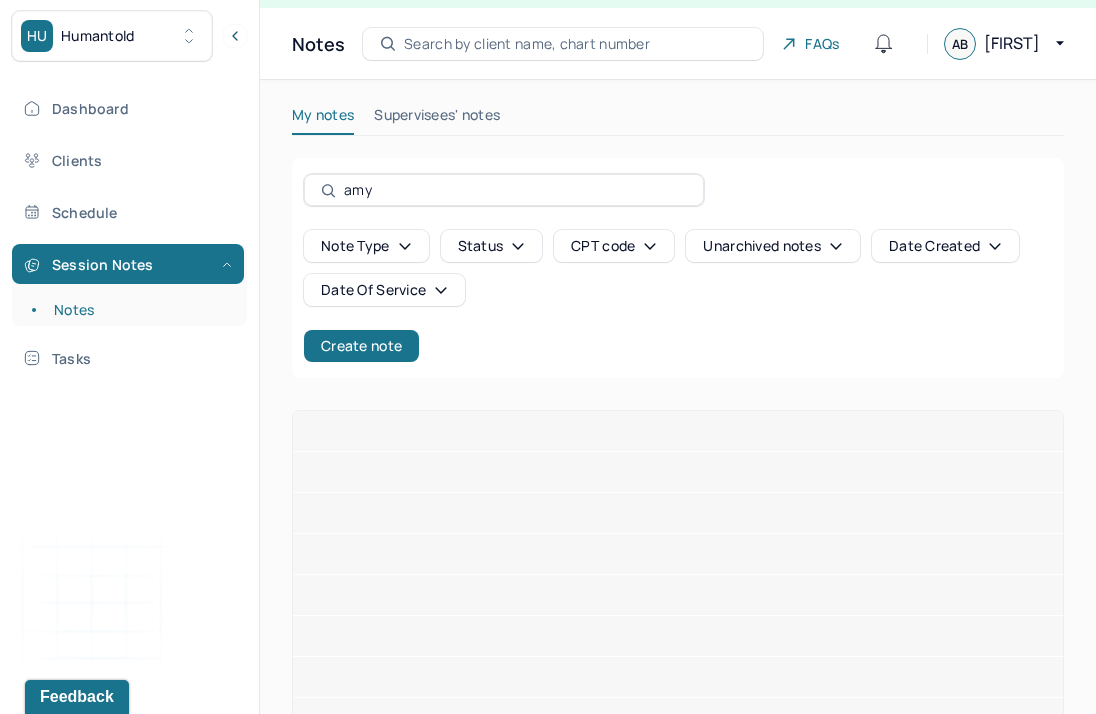 scroll, scrollTop: 22, scrollLeft: 0, axis: vertical 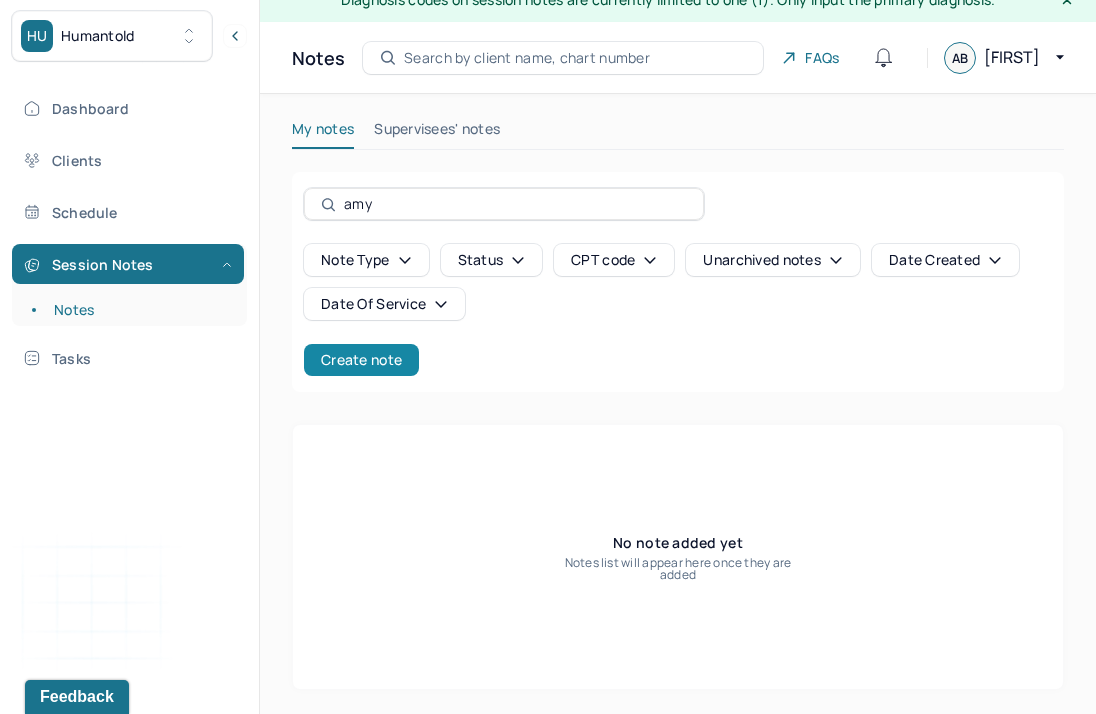 click on "Create note" at bounding box center [361, 360] 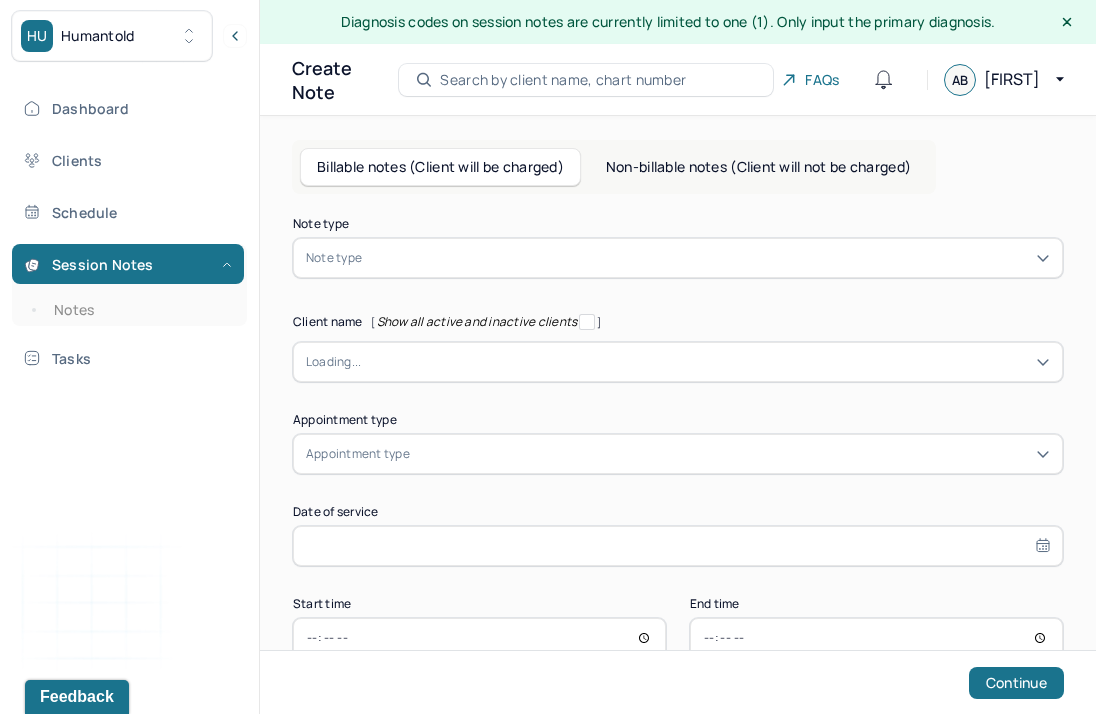 click on "Note type" at bounding box center [334, 258] 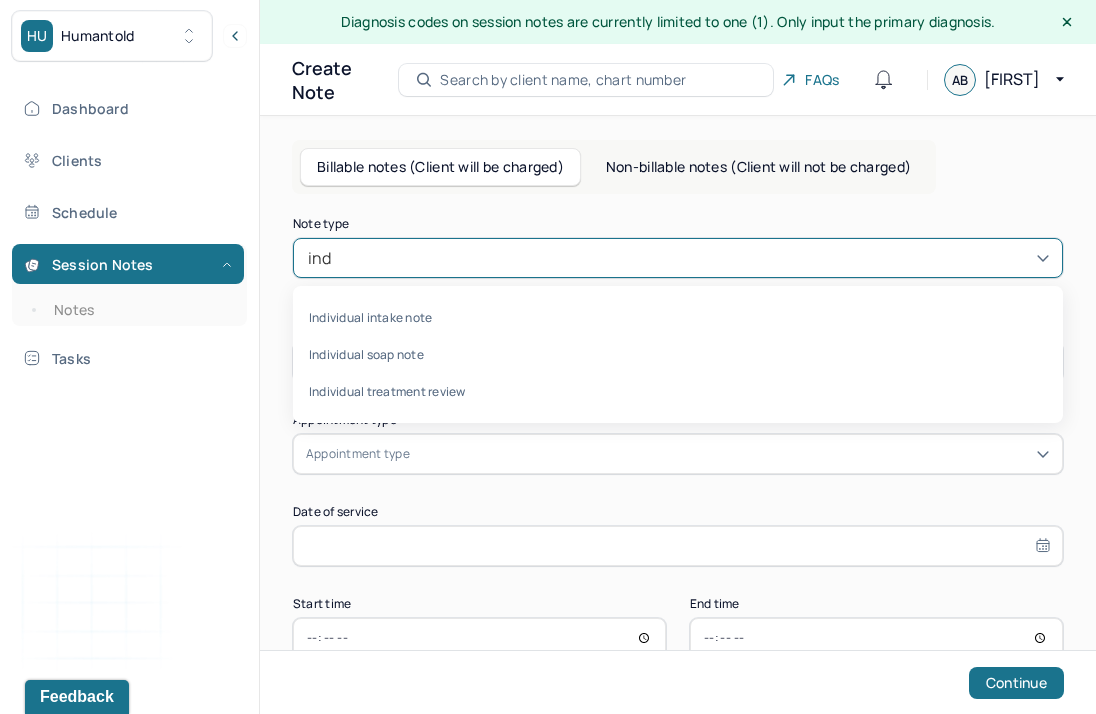type on "indi" 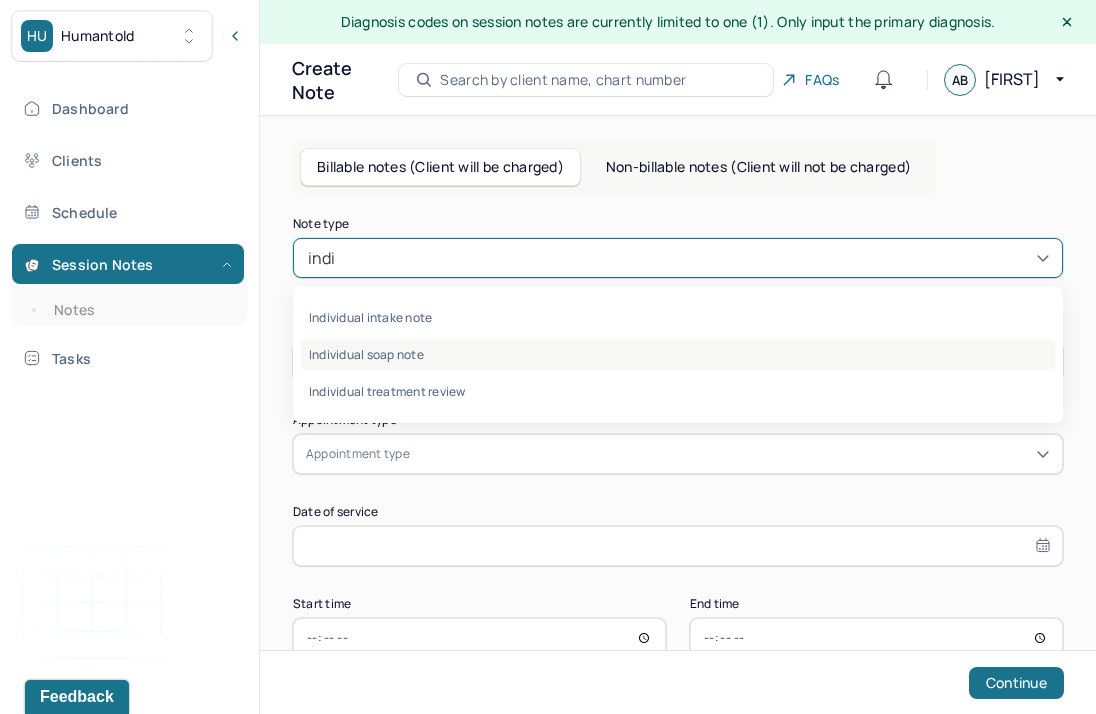 click on "Individual soap note" at bounding box center [678, 354] 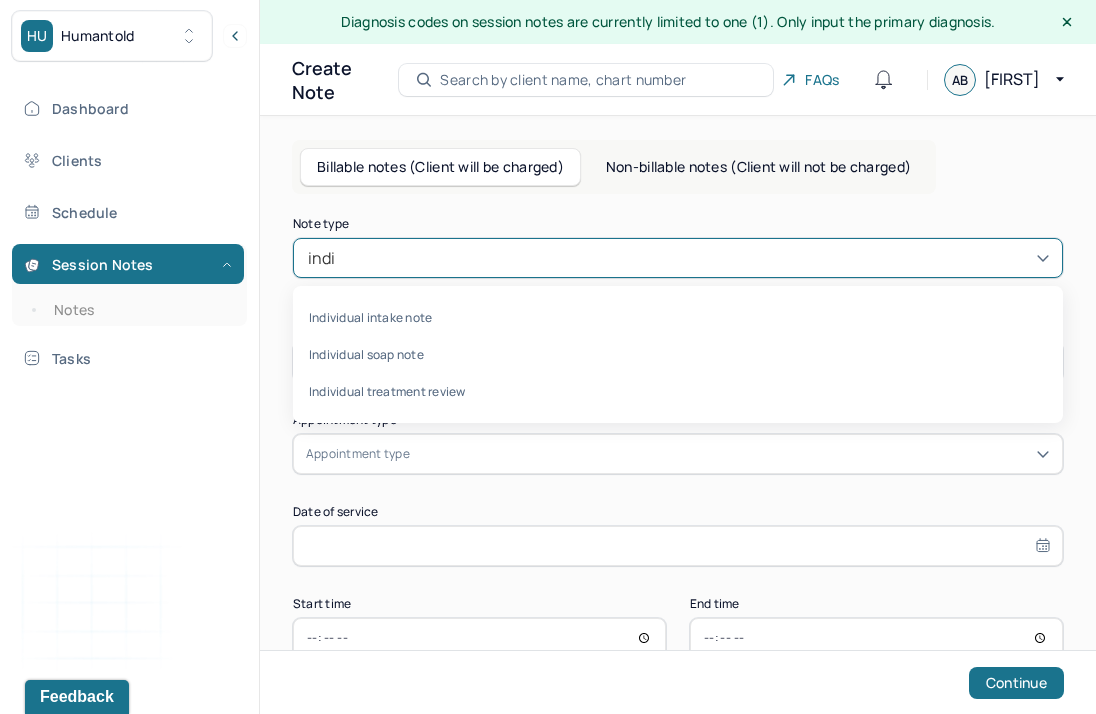 type 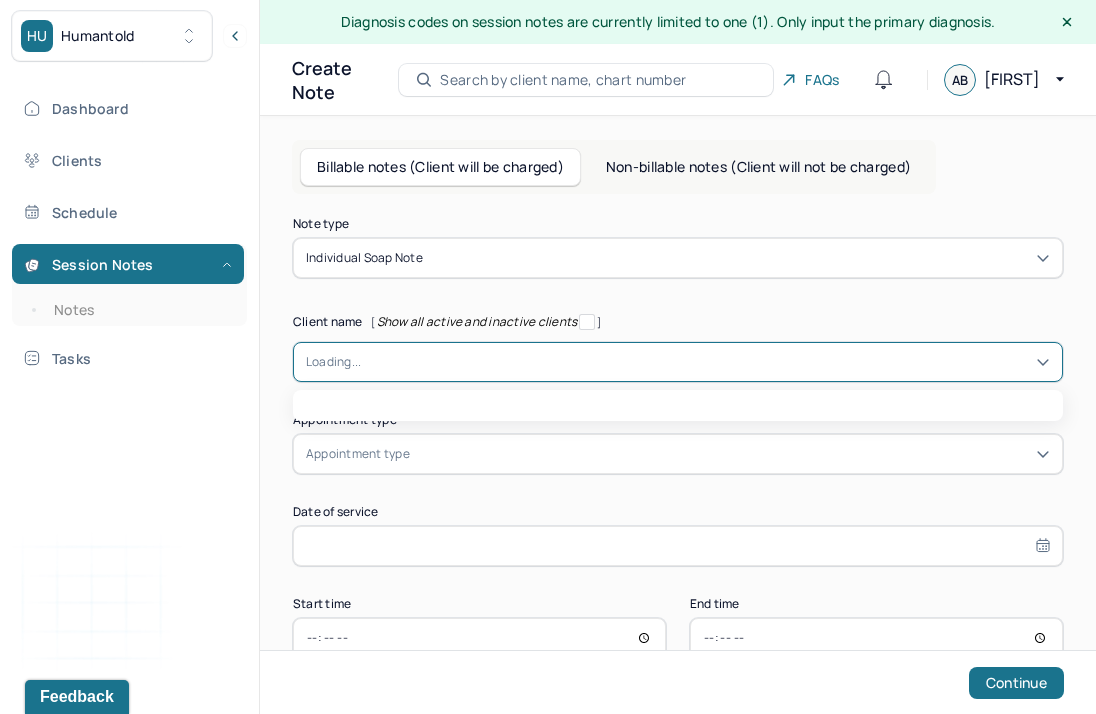 click on "Loading..." at bounding box center (333, 362) 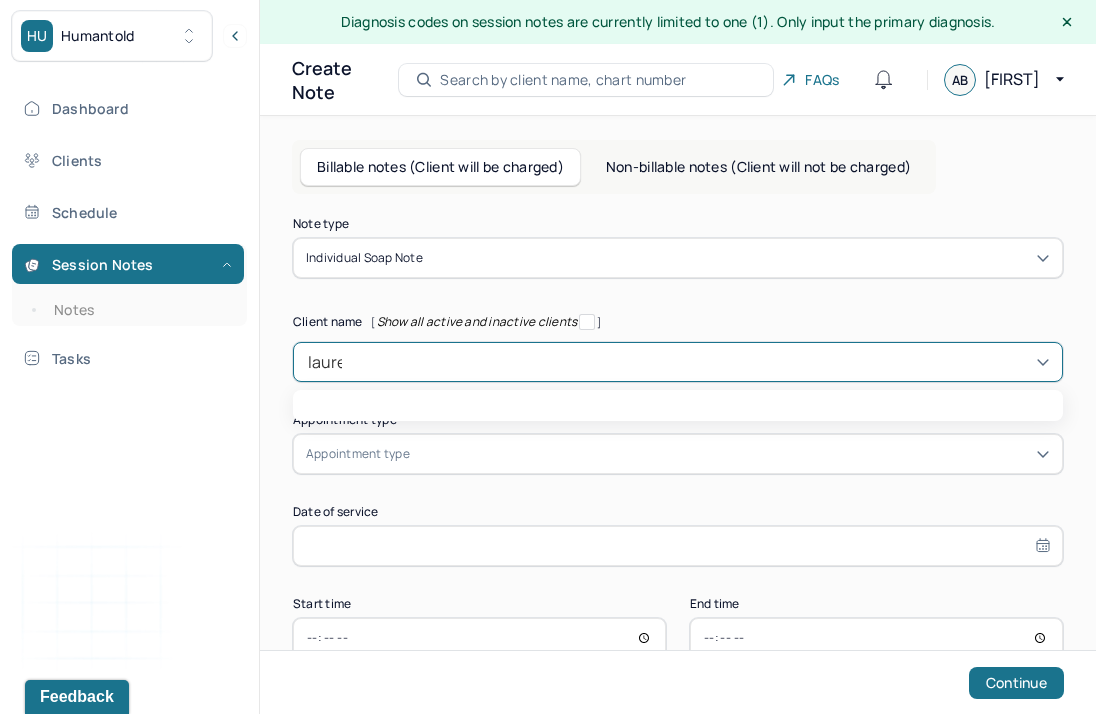 type on "lauren" 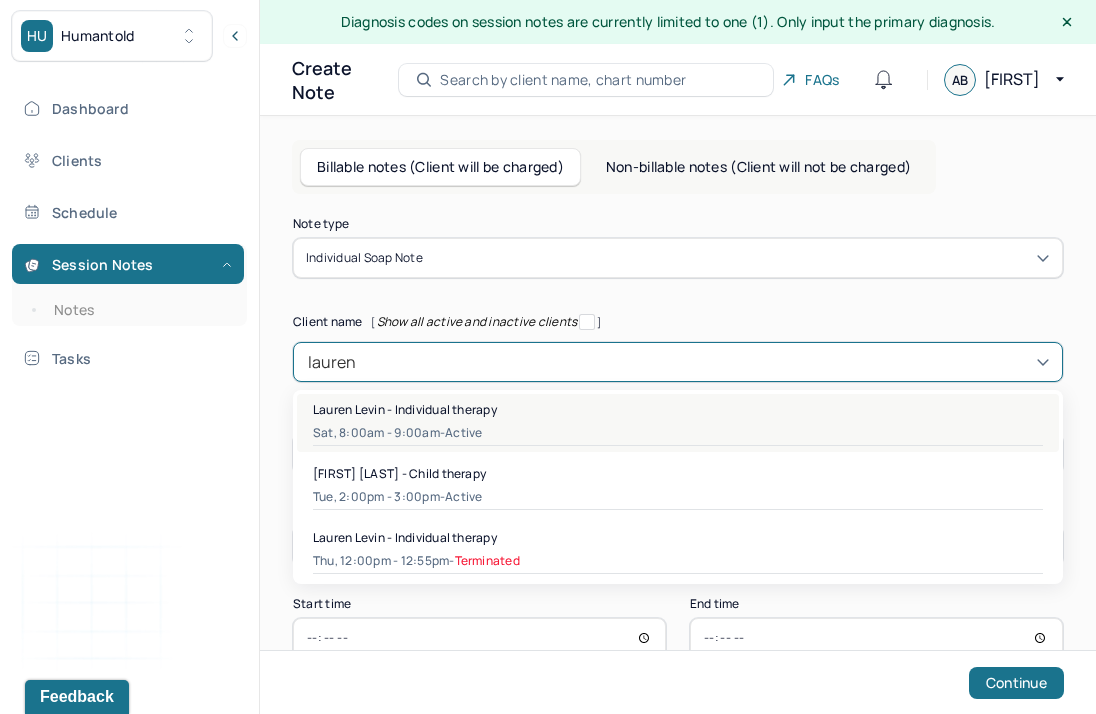 click on "Lauren Levin - Individual therapy" at bounding box center (405, 409) 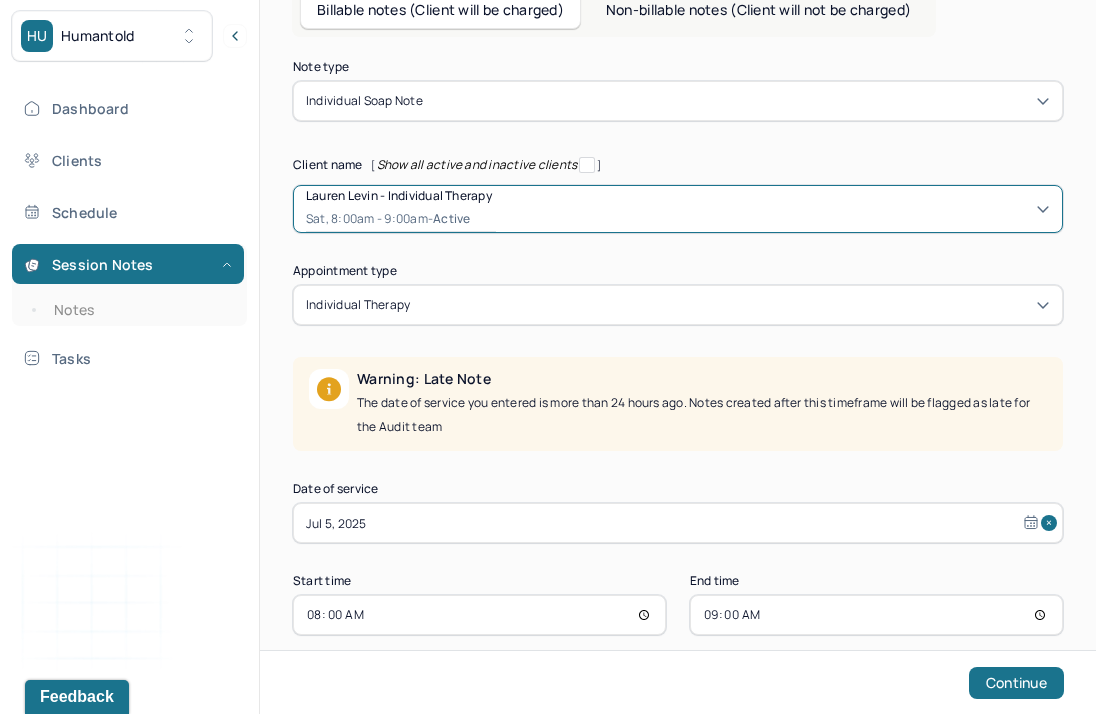 scroll, scrollTop: 182, scrollLeft: 0, axis: vertical 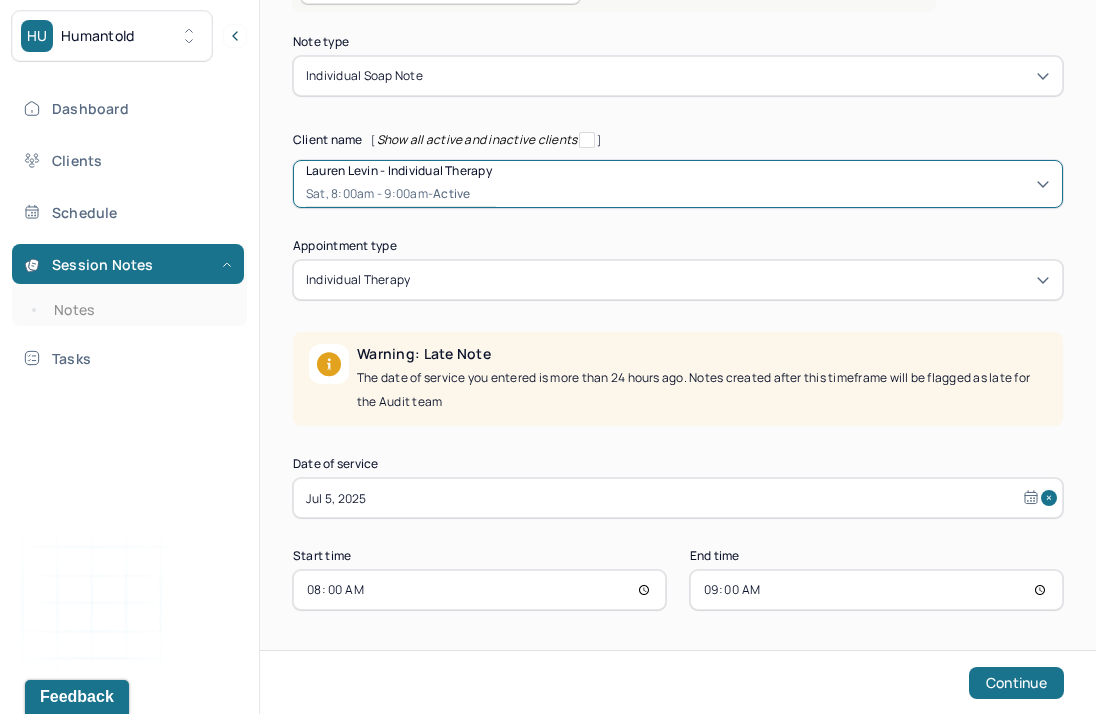 select on "6" 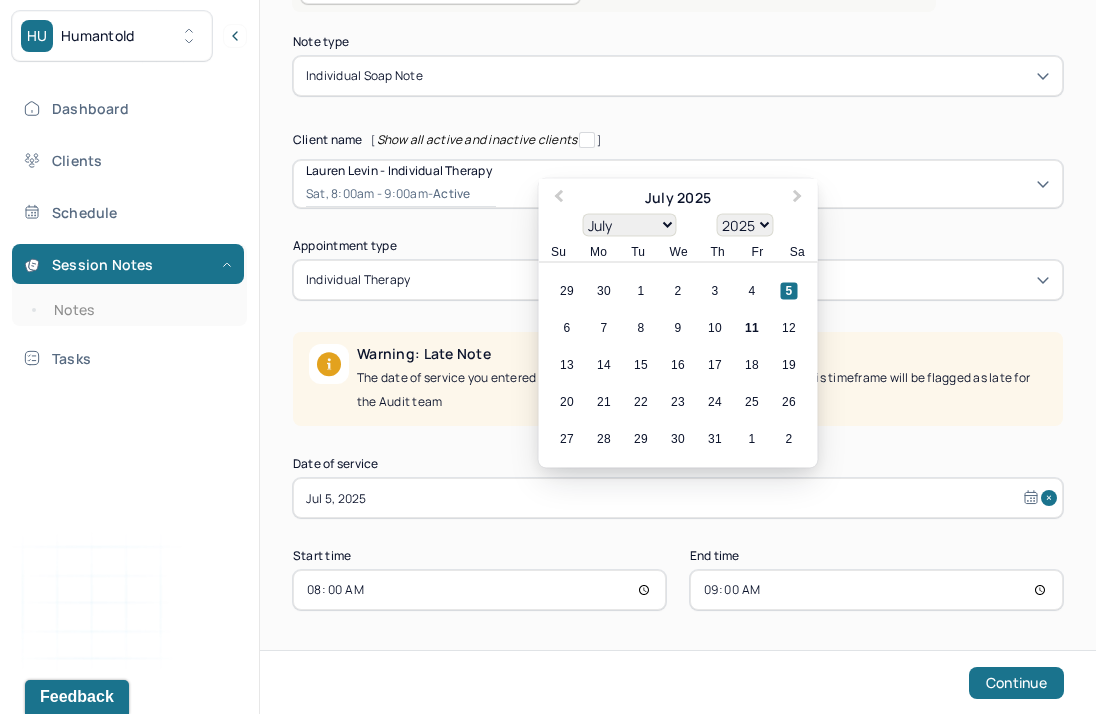 click on "Jul 5, 2025" at bounding box center (678, 498) 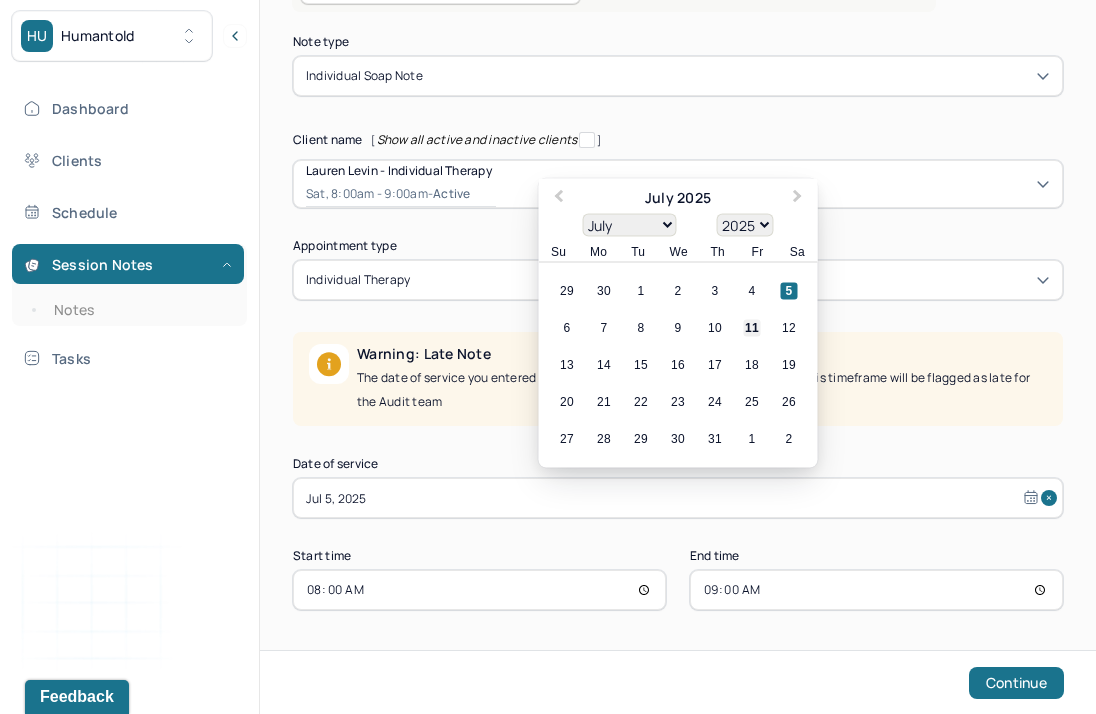 click on "11" at bounding box center (752, 328) 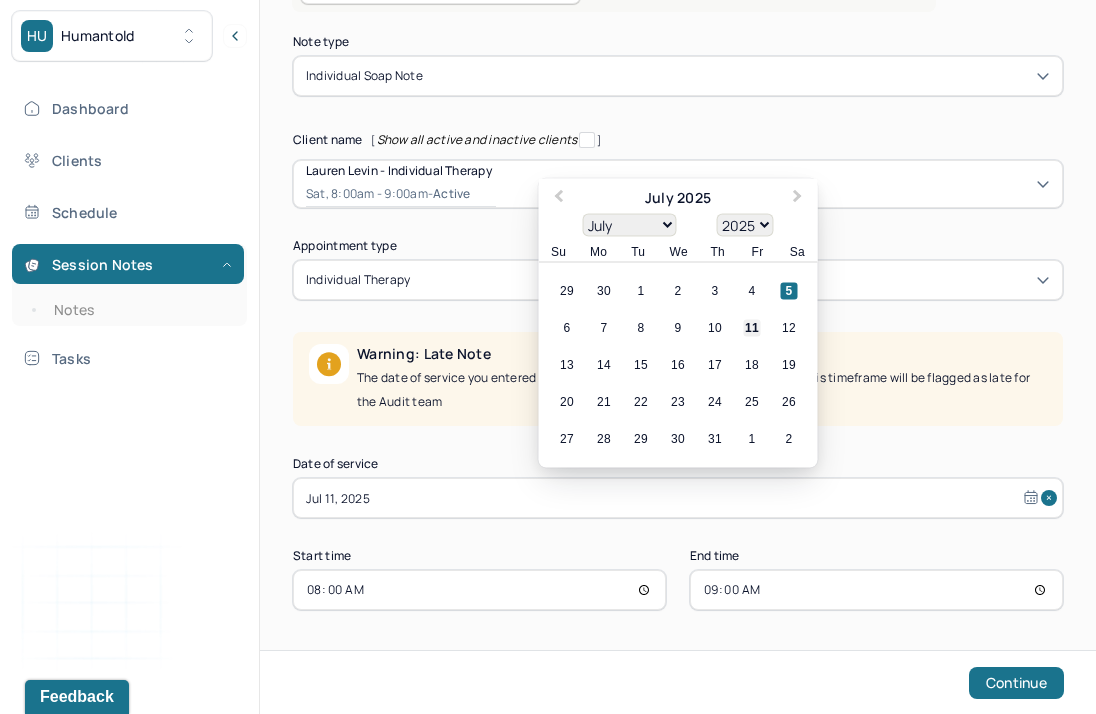 scroll, scrollTop: 57, scrollLeft: 0, axis: vertical 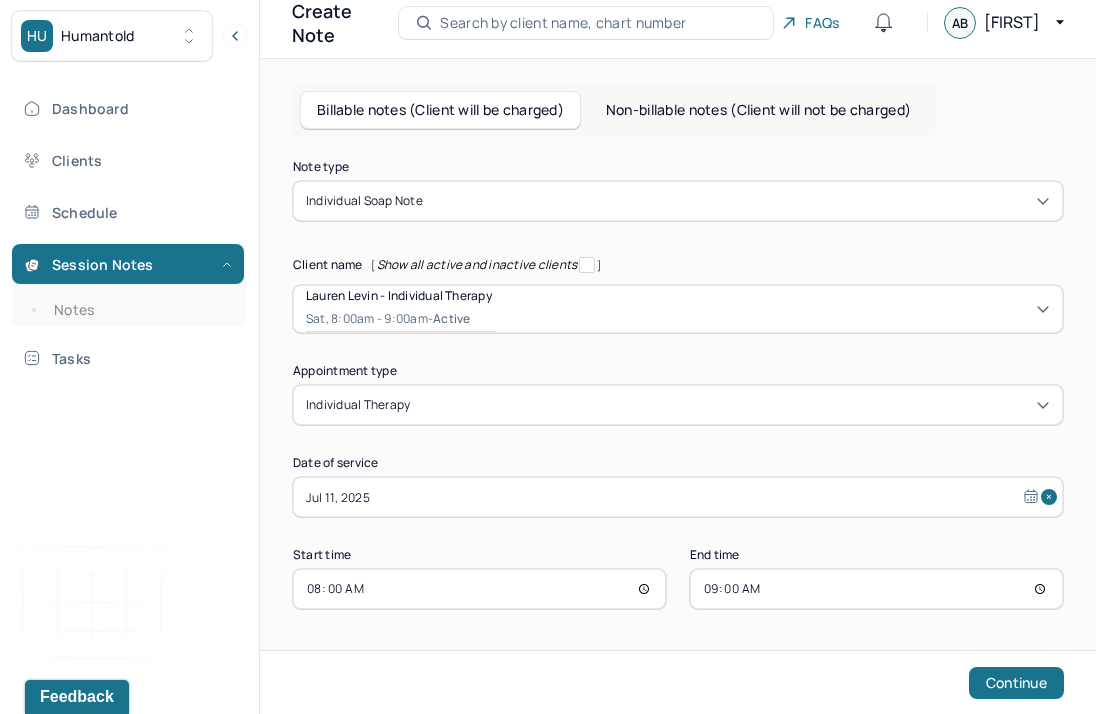 click on "08:00" at bounding box center [479, 589] 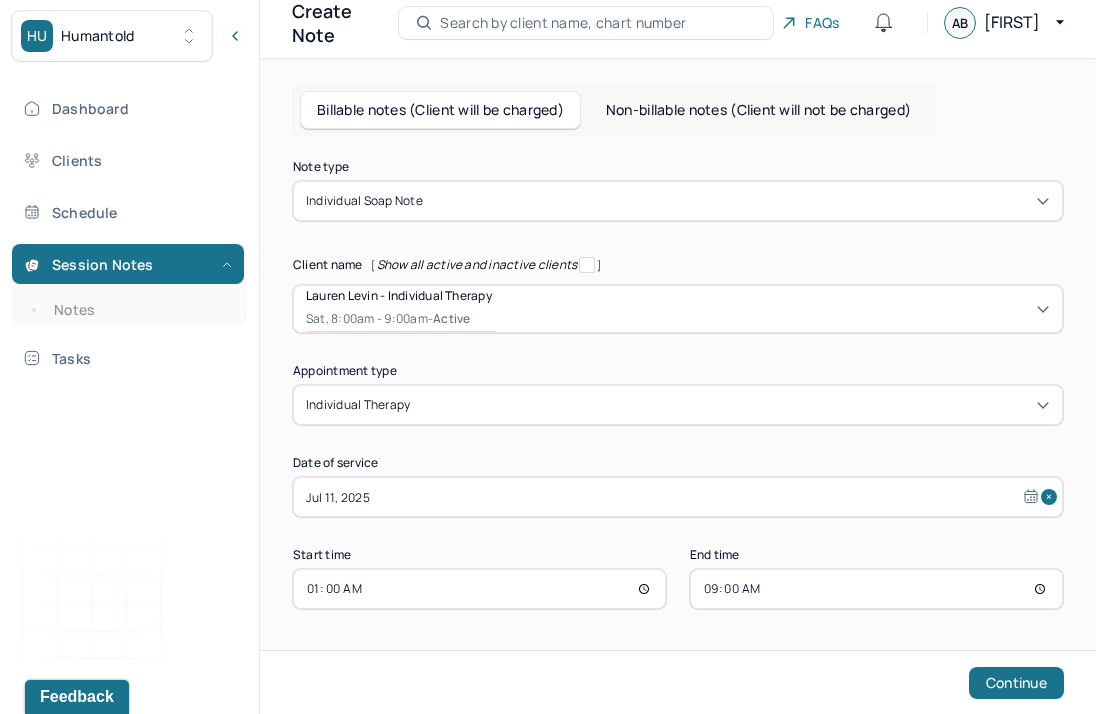 type on "11:00" 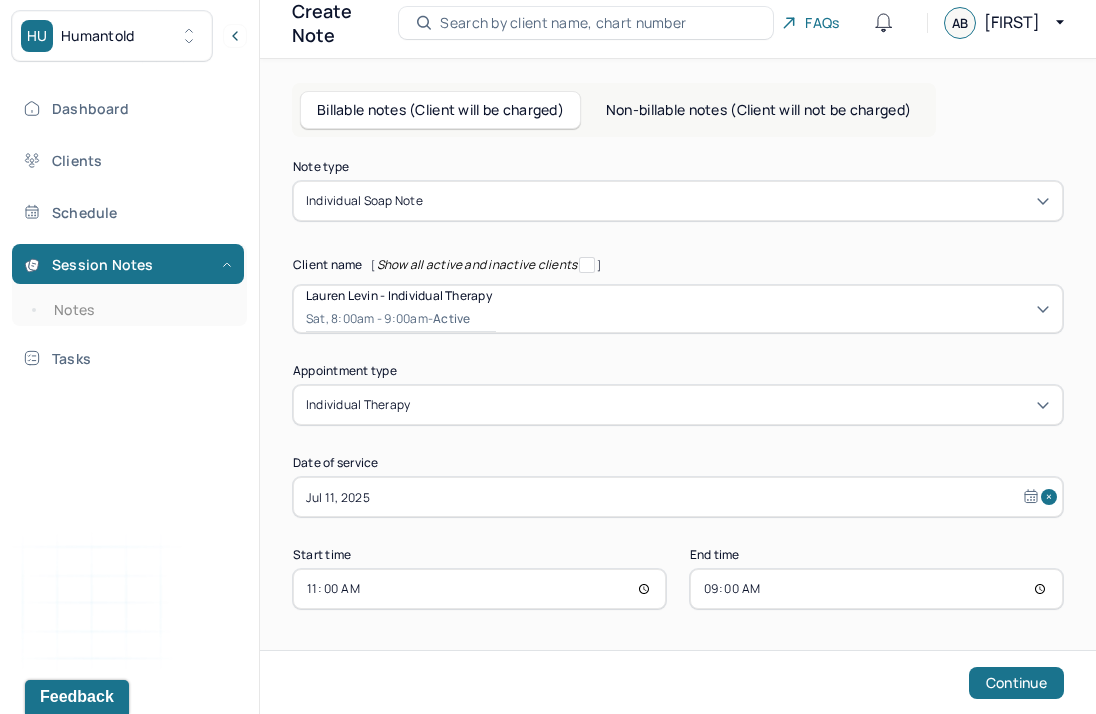 click on "09:00" at bounding box center (876, 589) 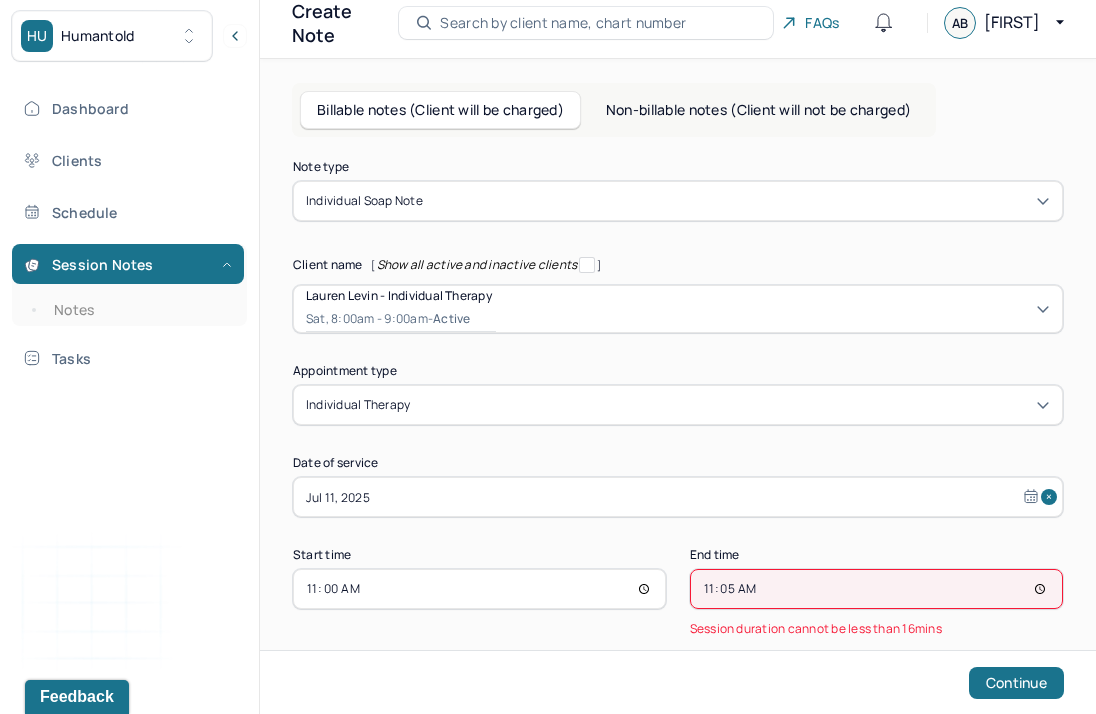 type on "11:55" 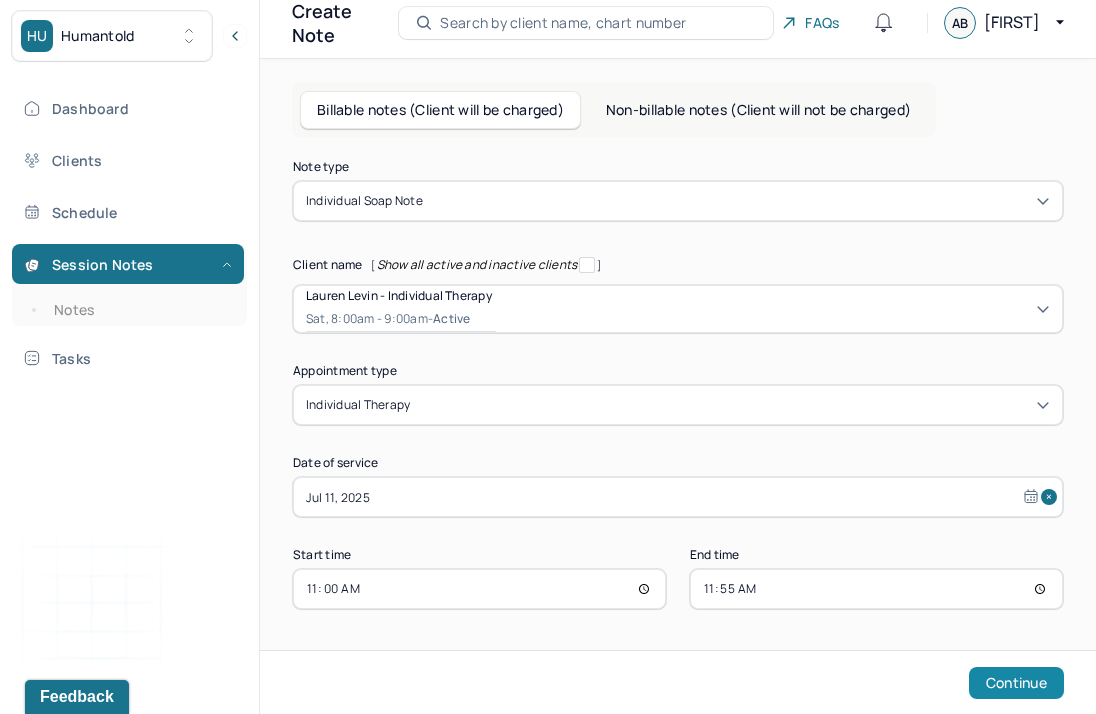 click on "Continue" at bounding box center [1016, 683] 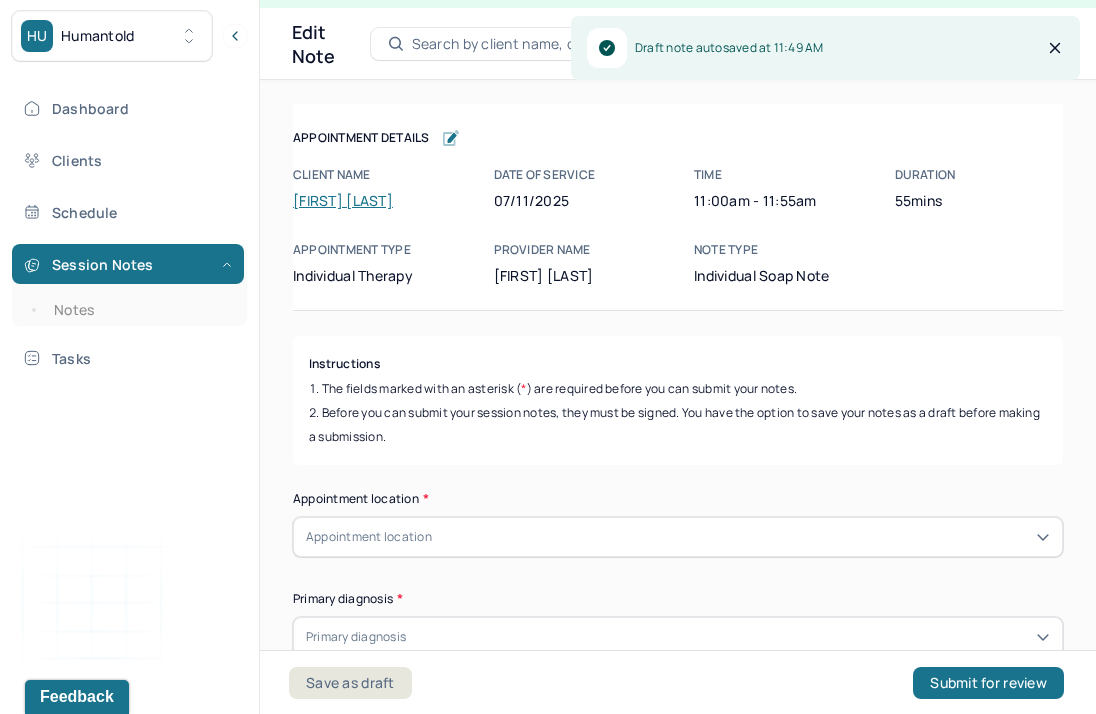 scroll, scrollTop: 0, scrollLeft: 0, axis: both 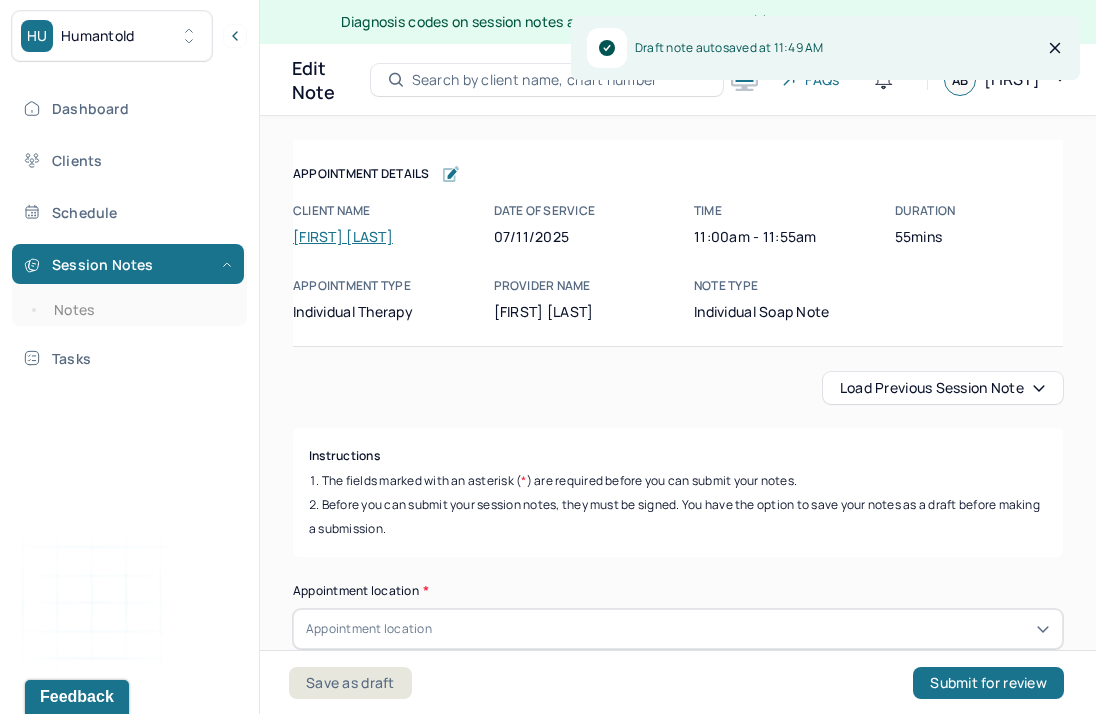 click on "Load previous session note" at bounding box center (943, 388) 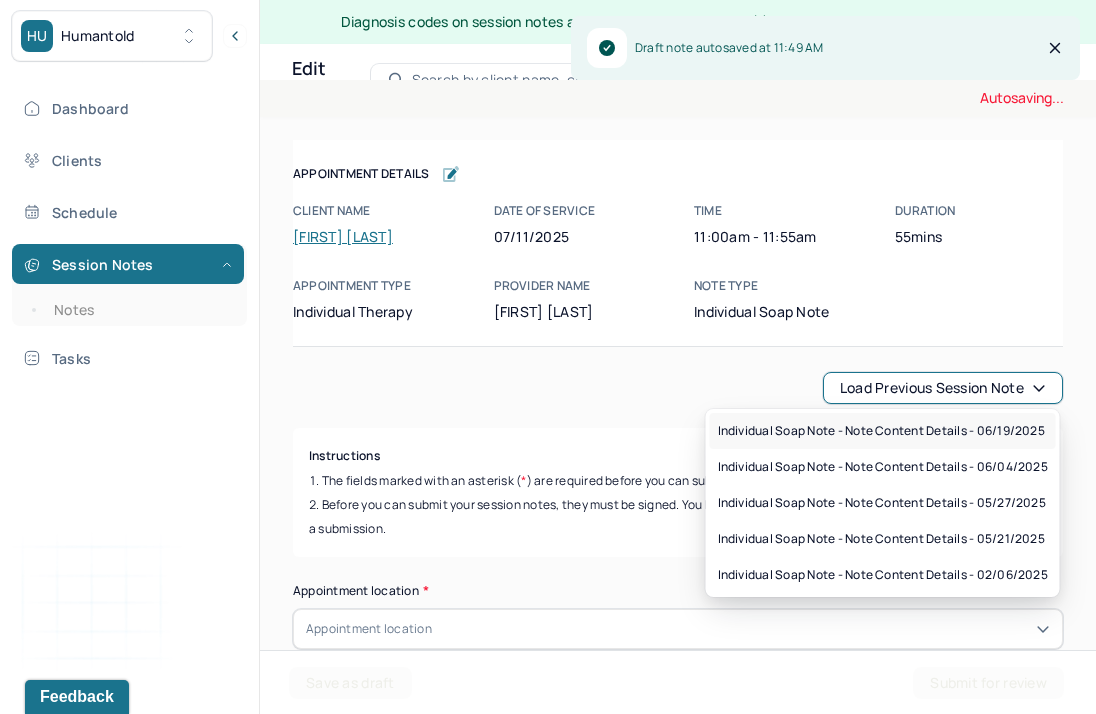 click on "Individual soap note   - Note content Details -   06/19/2025" at bounding box center [881, 431] 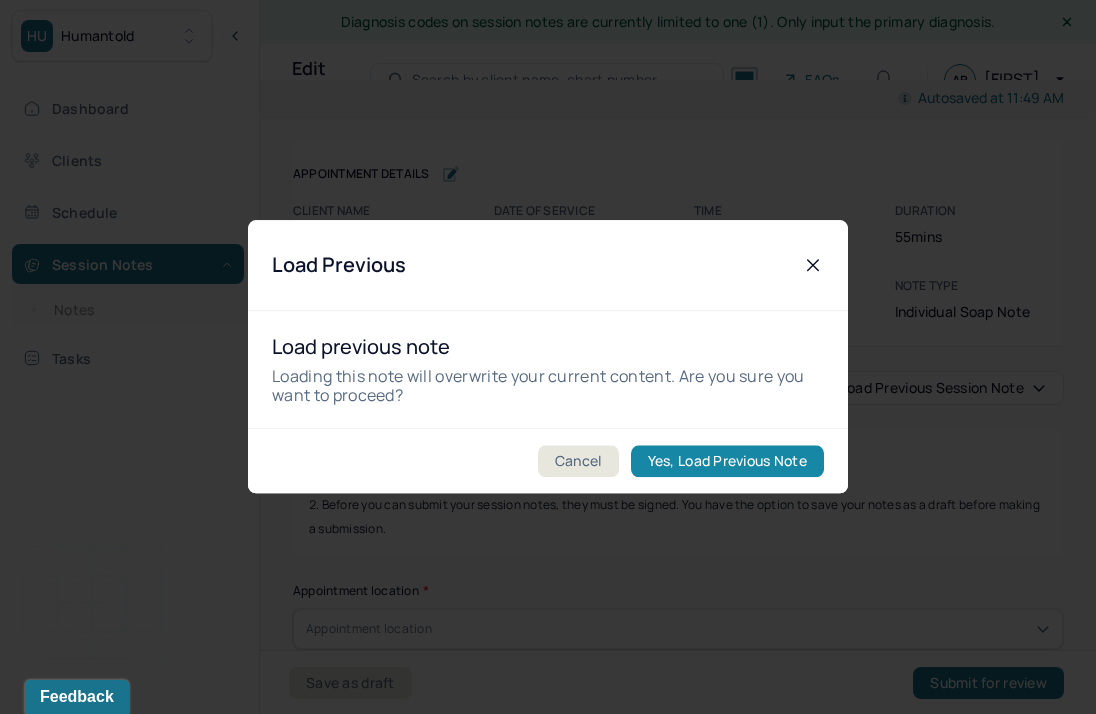 click on "Yes, Load Previous Note" at bounding box center [727, 462] 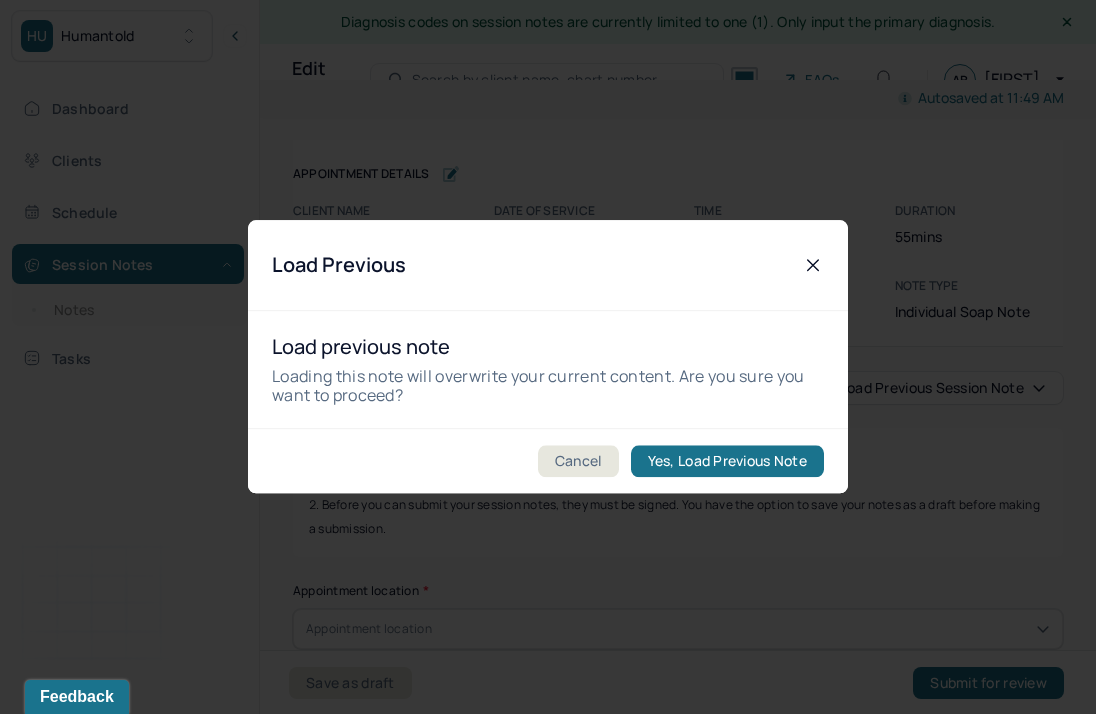 type on "client presents with flat affect, disconnected during the session. Tired." 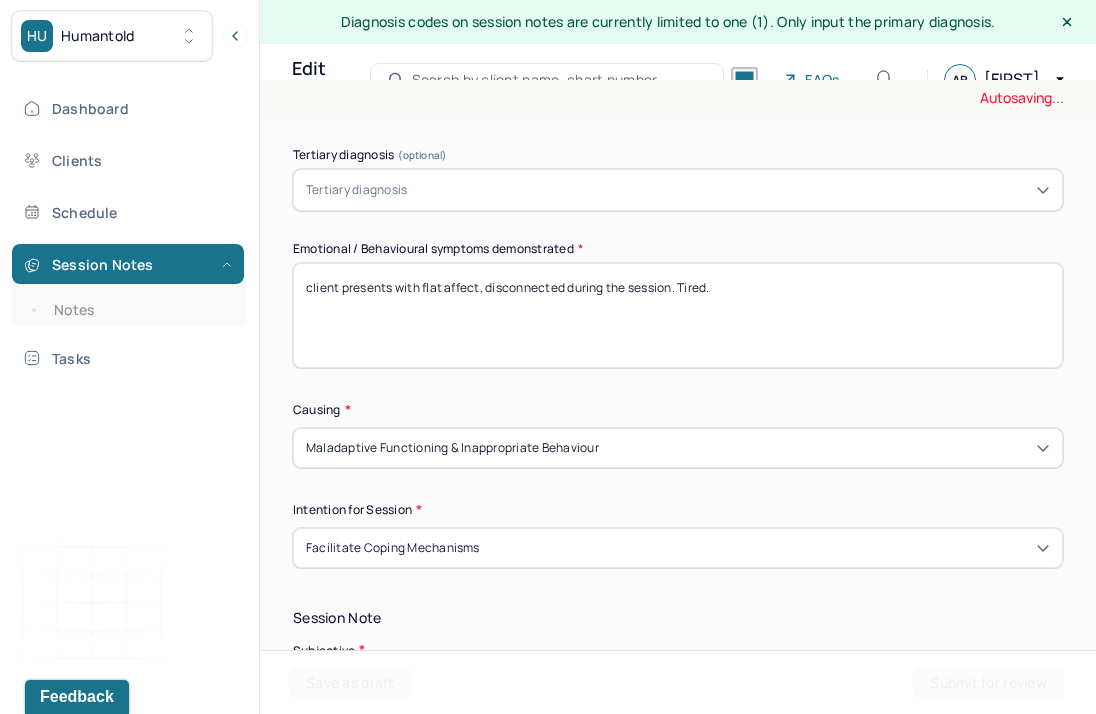 scroll, scrollTop: 982, scrollLeft: 0, axis: vertical 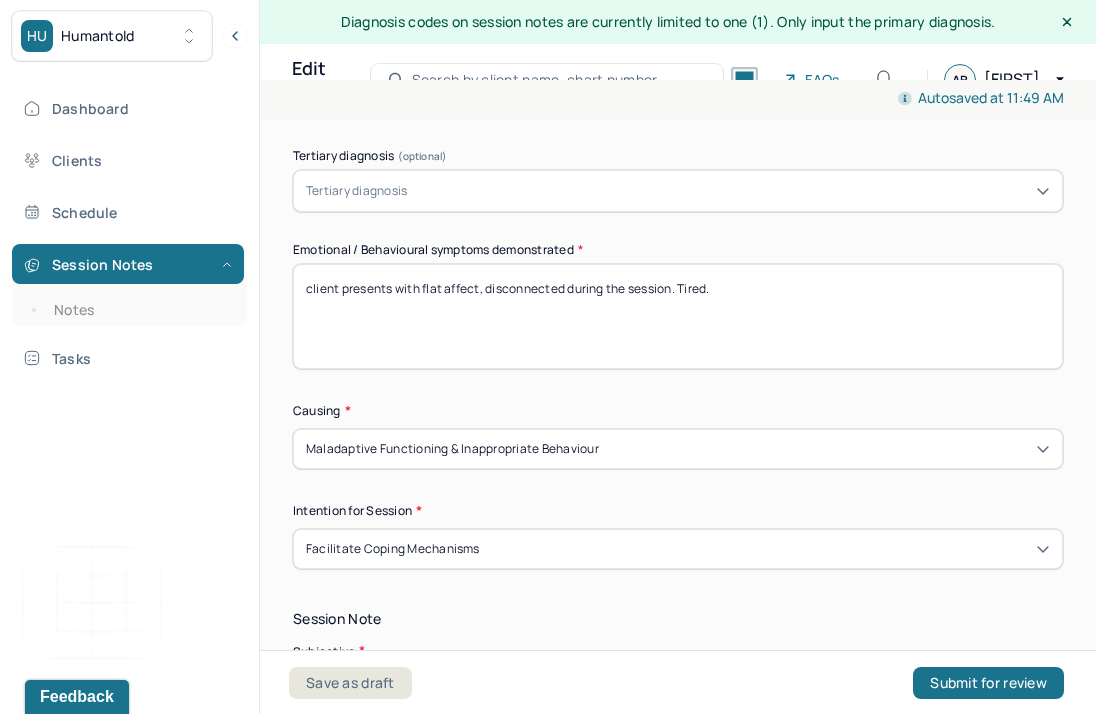 drag, startPoint x: 744, startPoint y: 287, endPoint x: 417, endPoint y: 283, distance: 327.02448 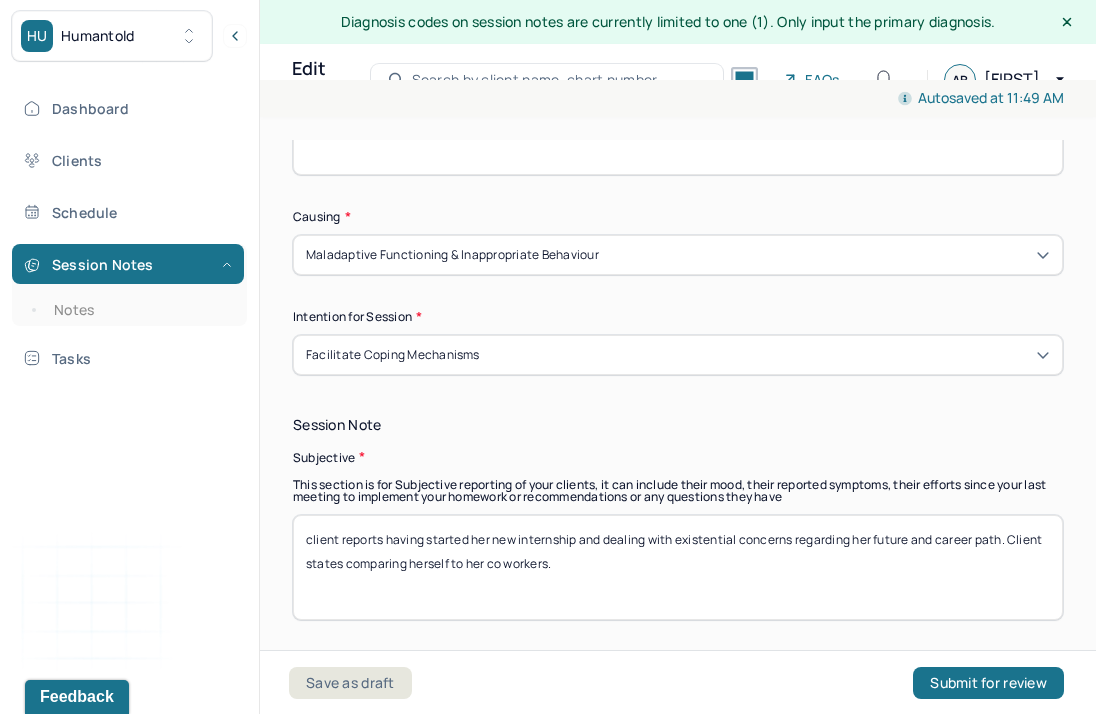 scroll, scrollTop: 1225, scrollLeft: 0, axis: vertical 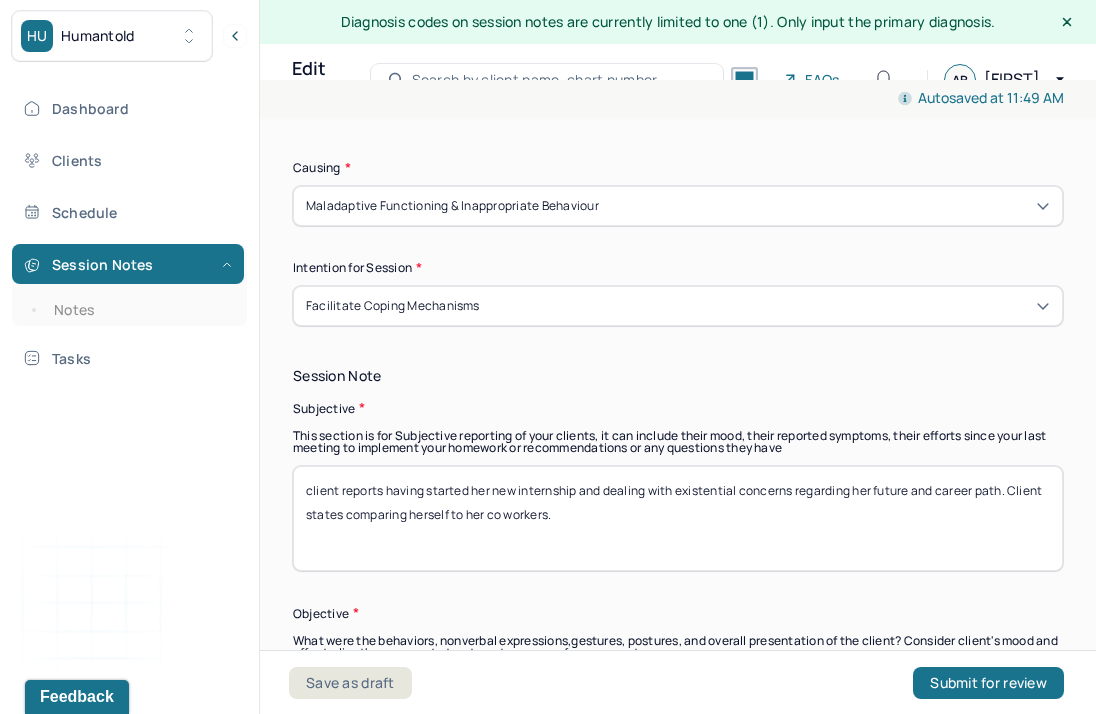 type on "client presents with racing thoughts during the session, yet eager and engaged." 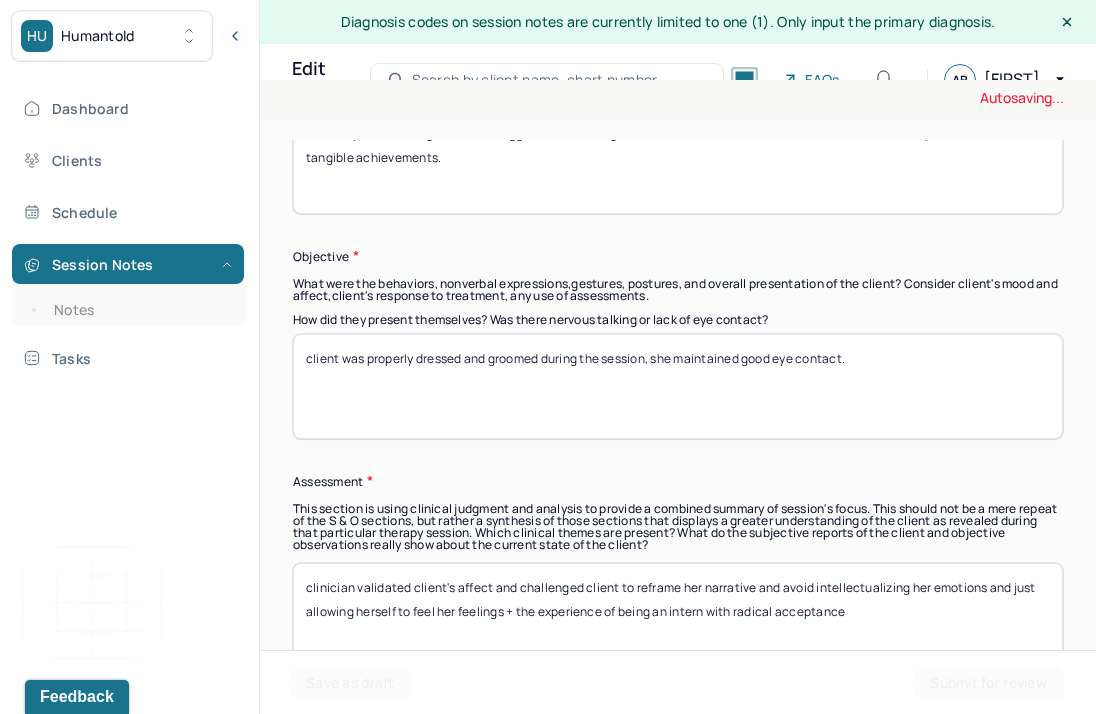 scroll, scrollTop: 1604, scrollLeft: 0, axis: vertical 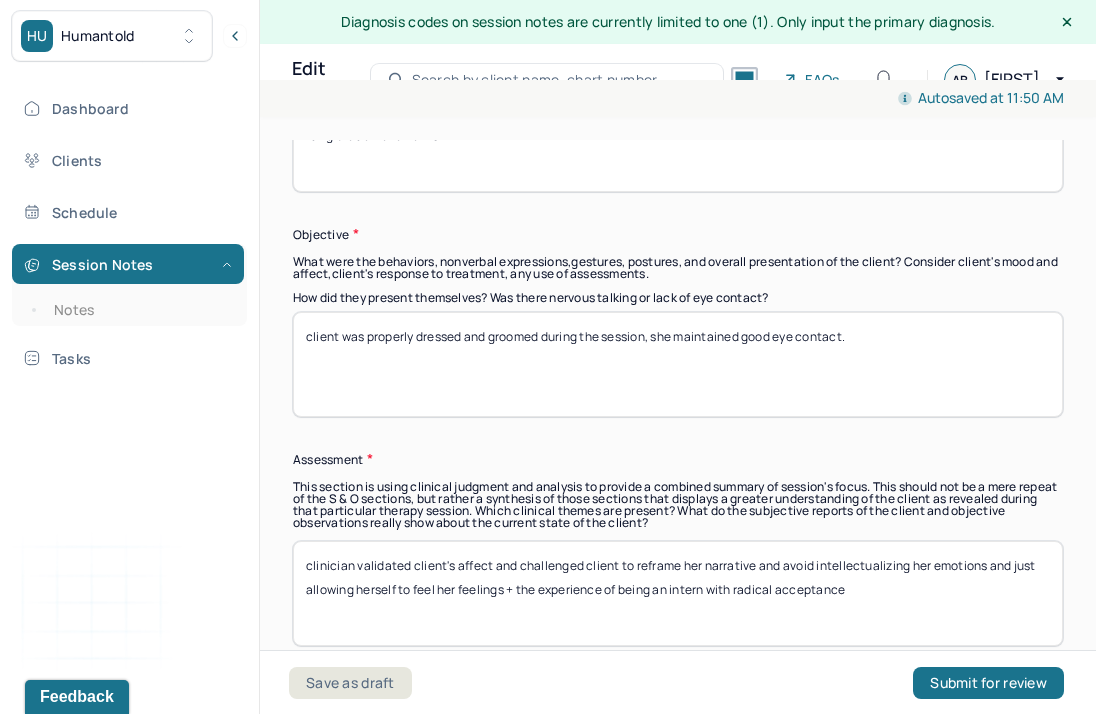 type on "client reports noticing that she struggles with allowing herself to rest as she feels that success is tied to how productive she is or tangible achievements." 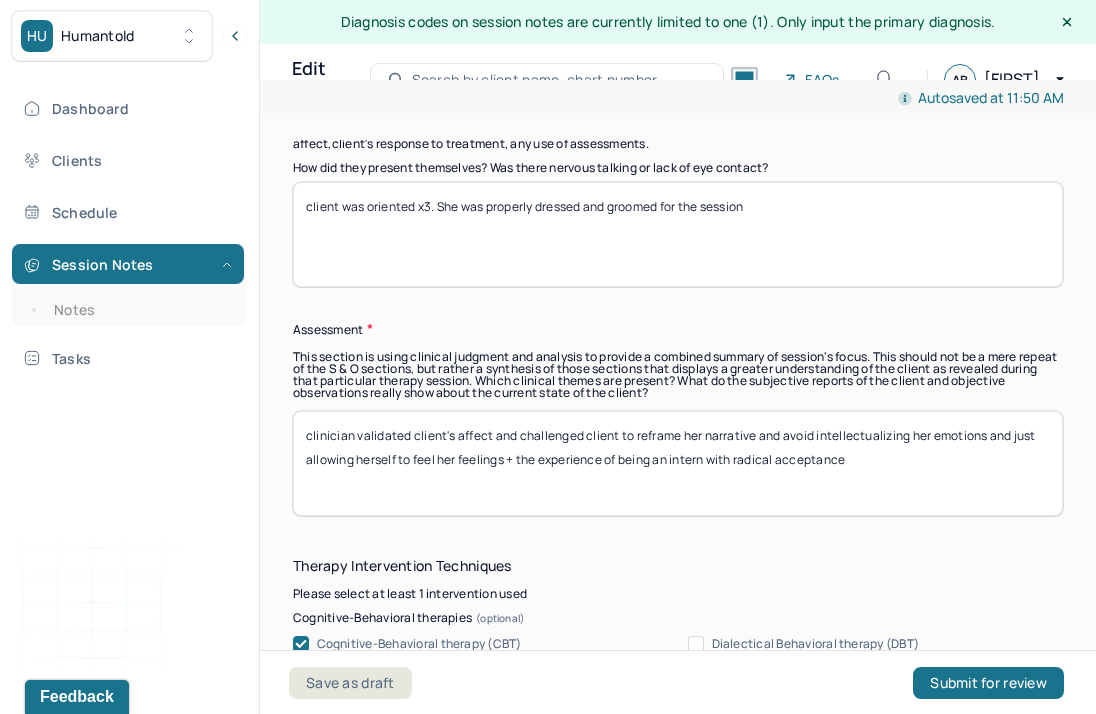 scroll, scrollTop: 1748, scrollLeft: 0, axis: vertical 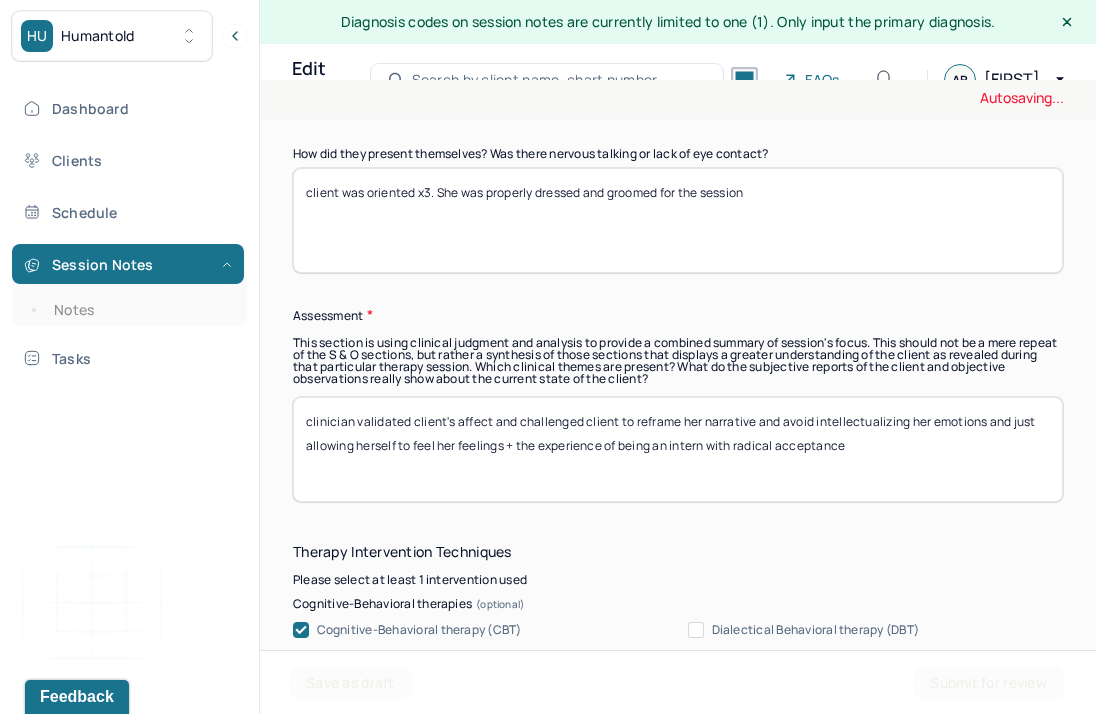 type on "client was oriented x3. She was properly dressed and groomed for the session" 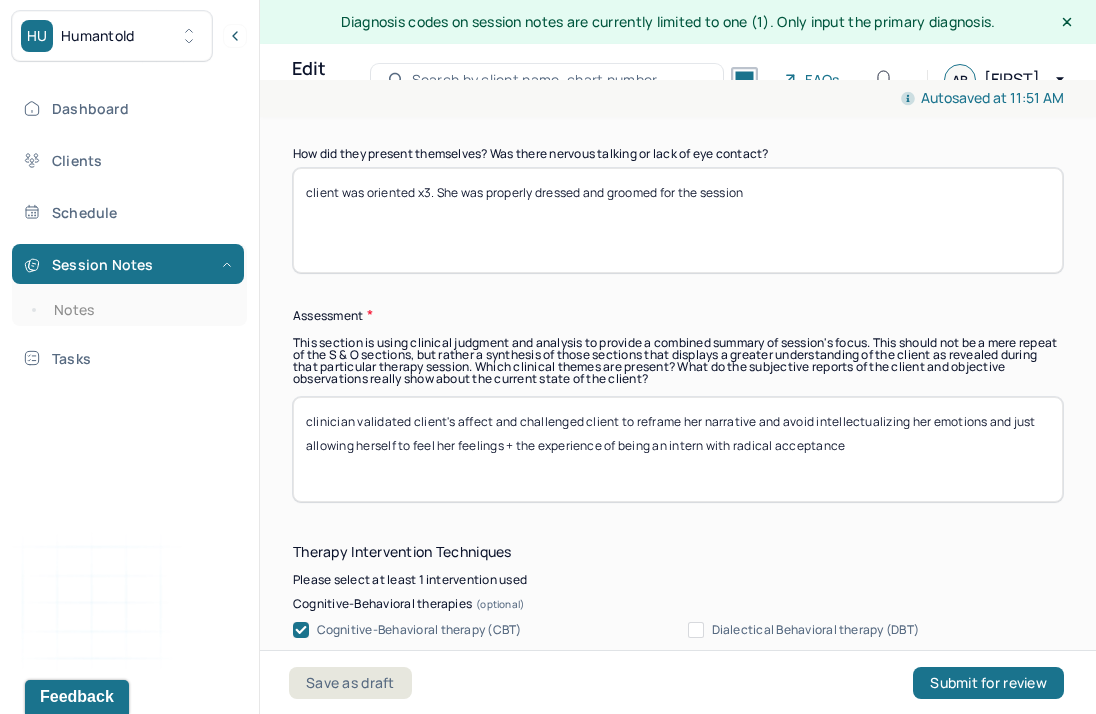 drag, startPoint x: 875, startPoint y: 437, endPoint x: 513, endPoint y: 409, distance: 363.08127 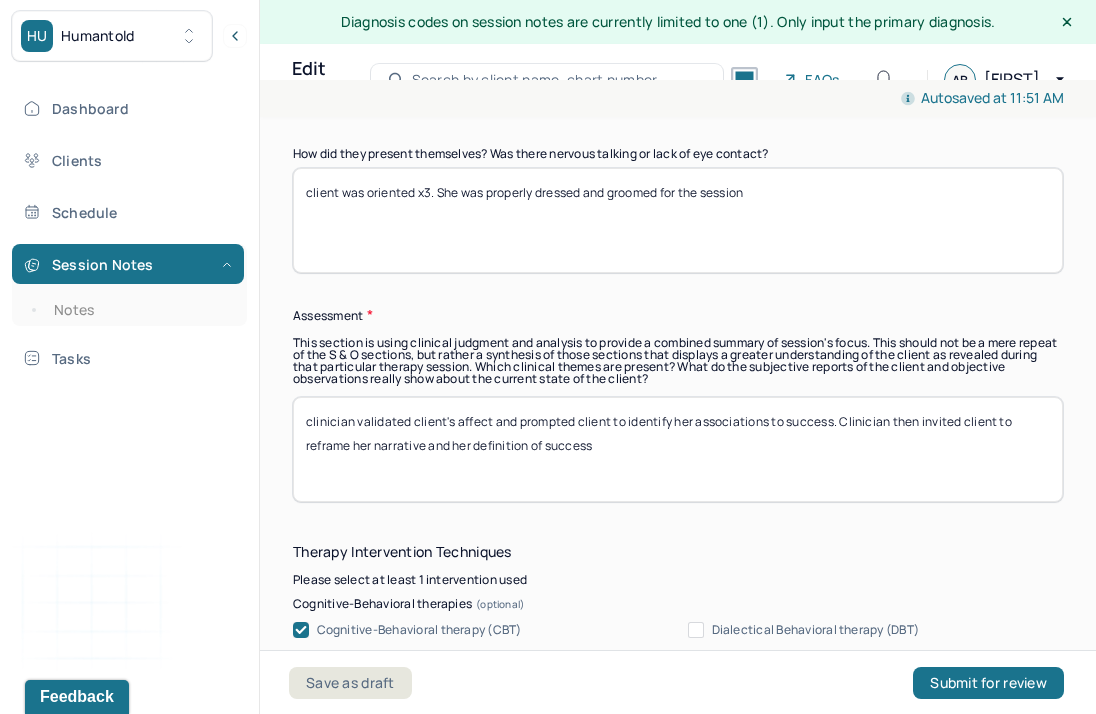 click on "clinician validated client's affect and prompted client to identify her associations to success. Clinician then invited client to reframe her narrative and her definitio of success" at bounding box center [678, 449] 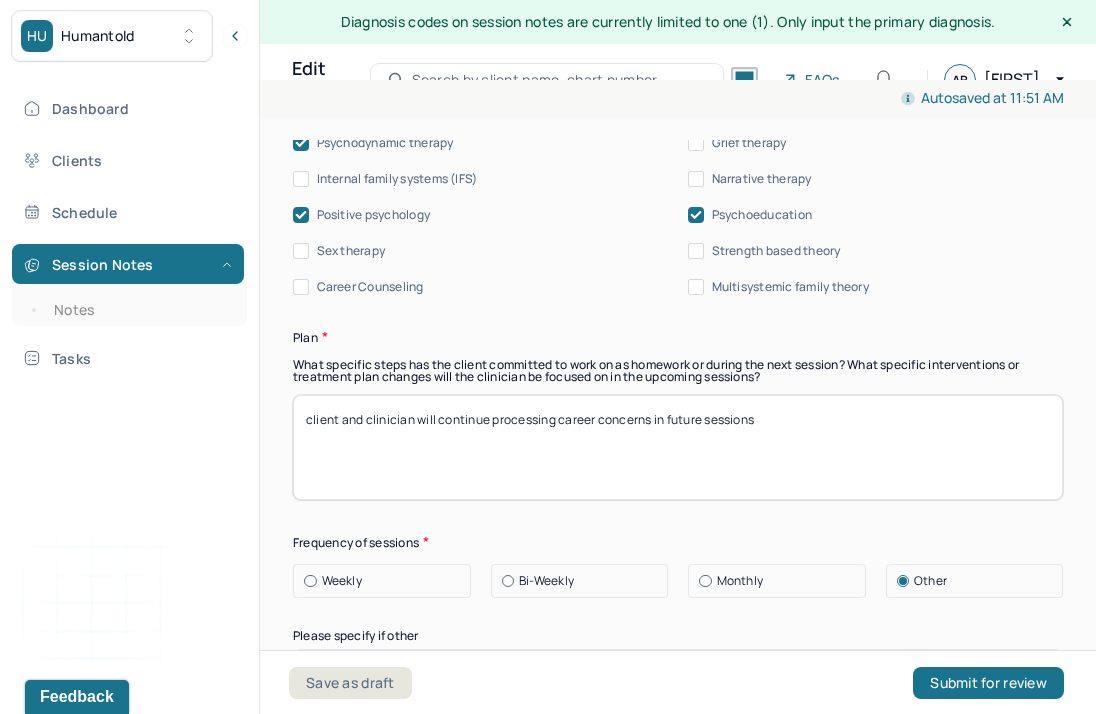 scroll, scrollTop: 2669, scrollLeft: 0, axis: vertical 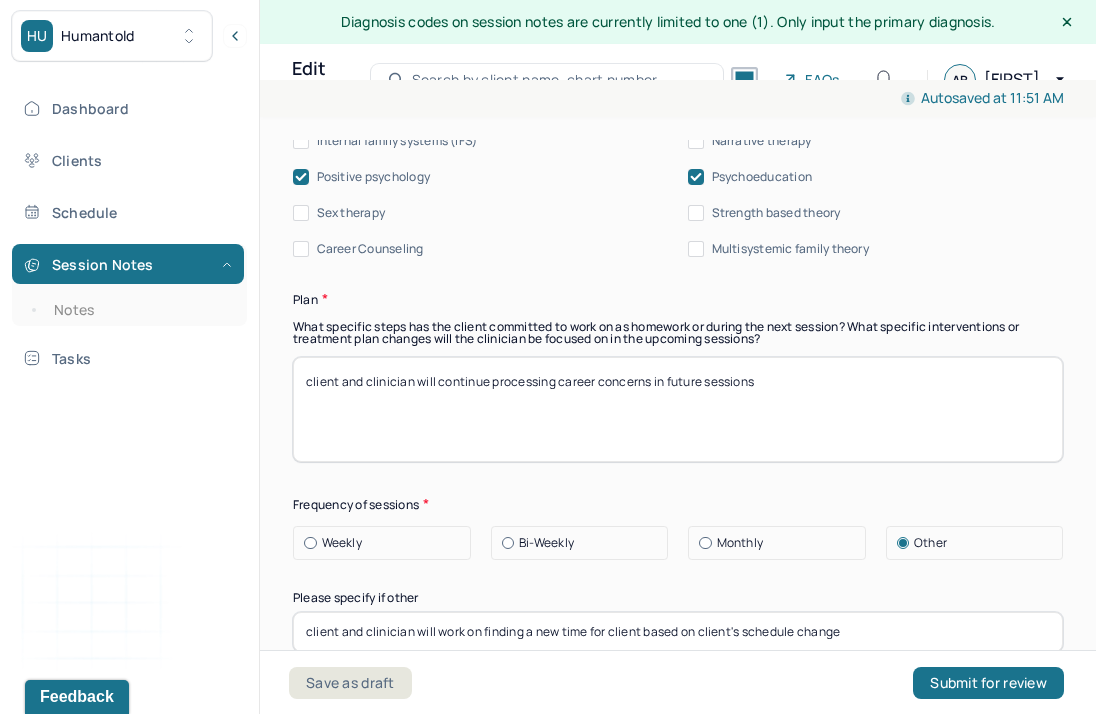 type on "clinician validated client's affect and prompted client to identify her associations to success. Clinician then invited client to reframe her narrative and her definition of success to things that actually aligned with her values and how she would like to feel." 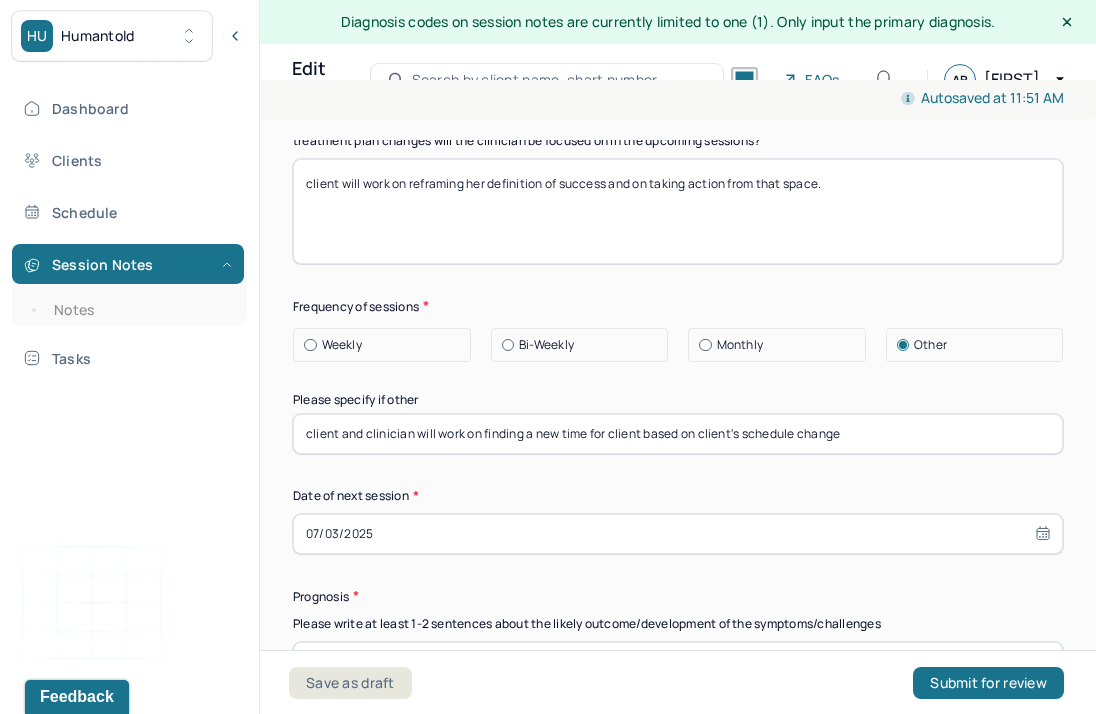 scroll, scrollTop: 2870, scrollLeft: 0, axis: vertical 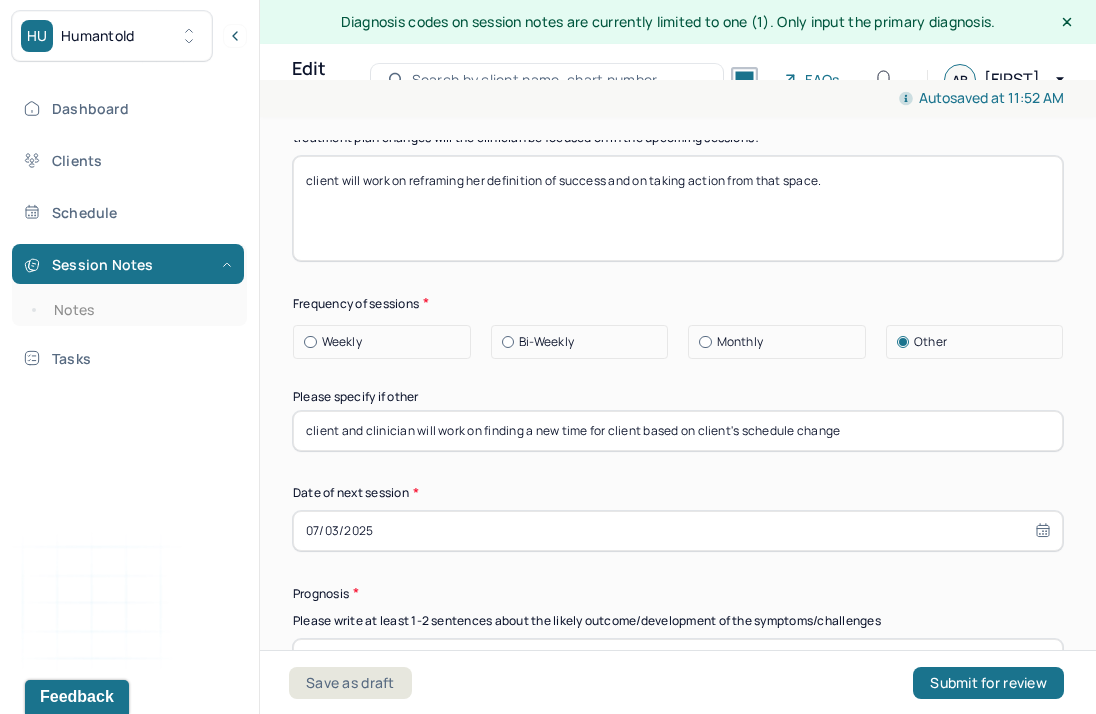 type on "client will work on reframing her definition of success and on taking action from that space." 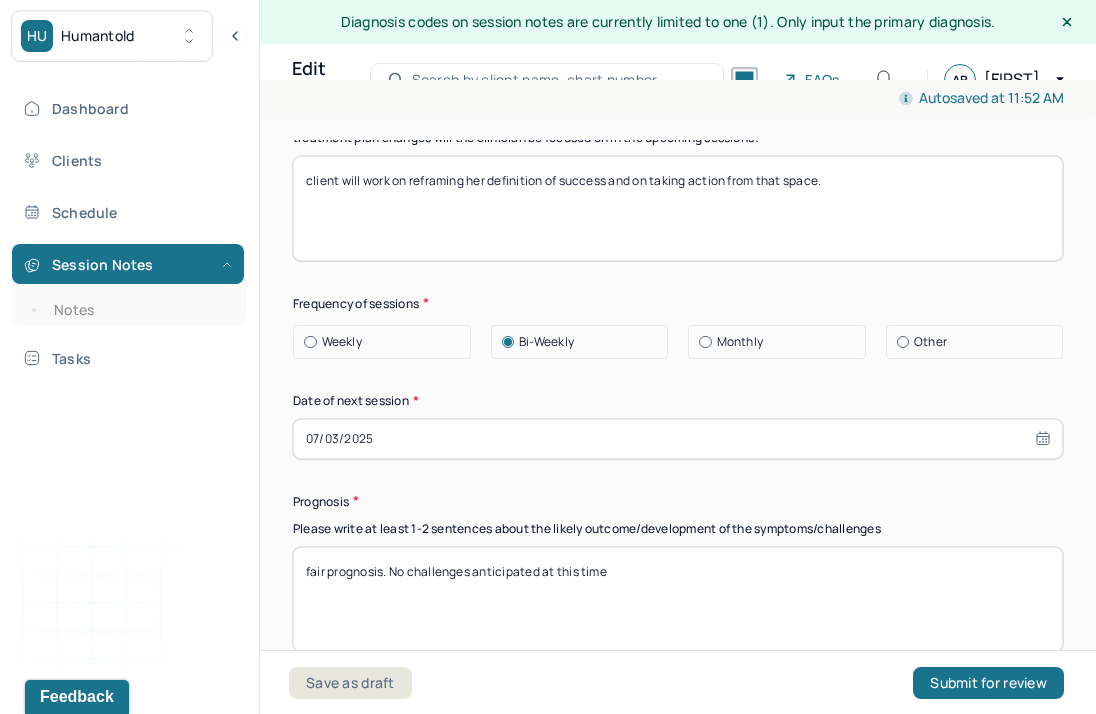 select on "6" 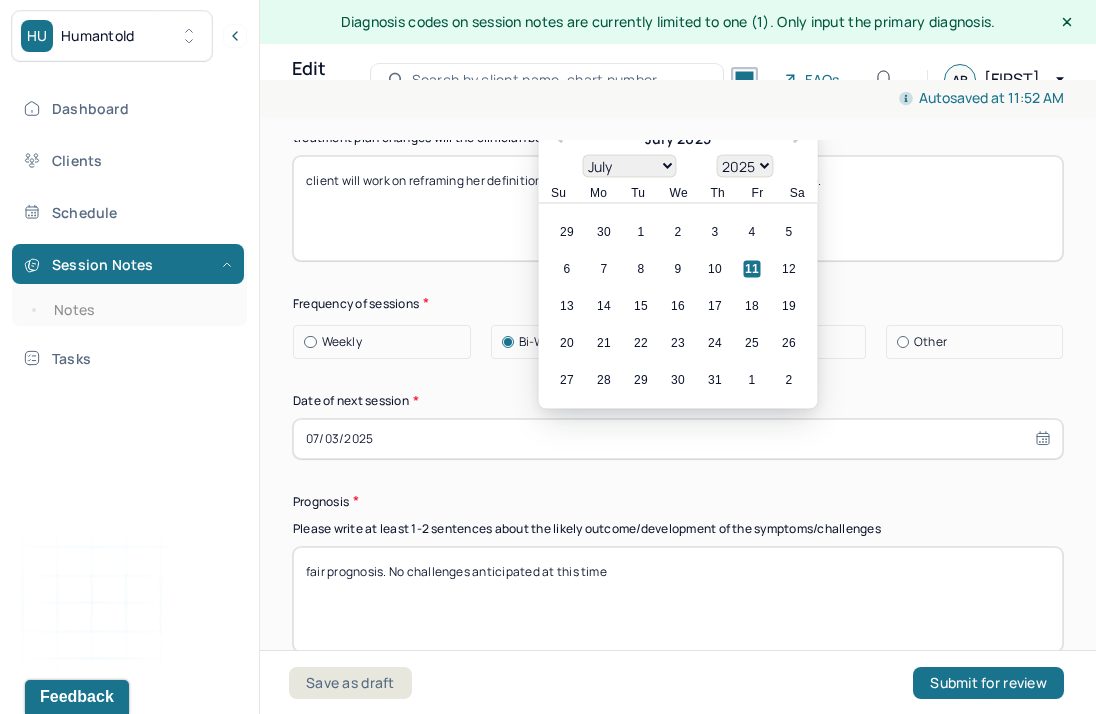 click on "07/03/2025" at bounding box center (678, 439) 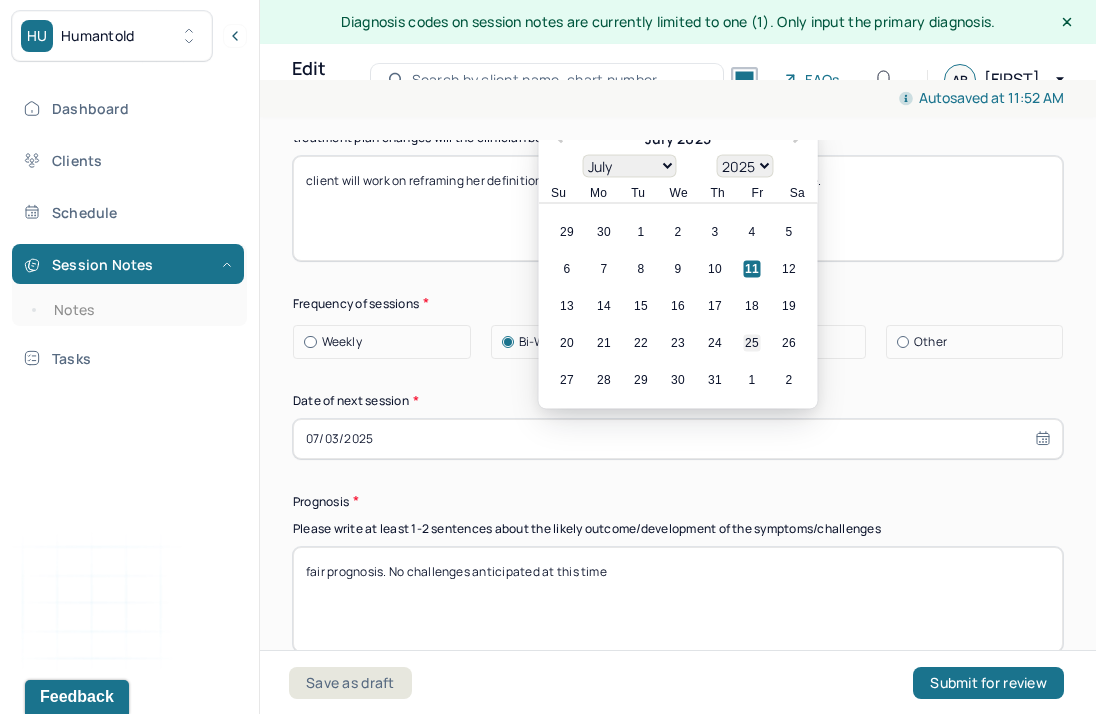 click on "25" at bounding box center [752, 342] 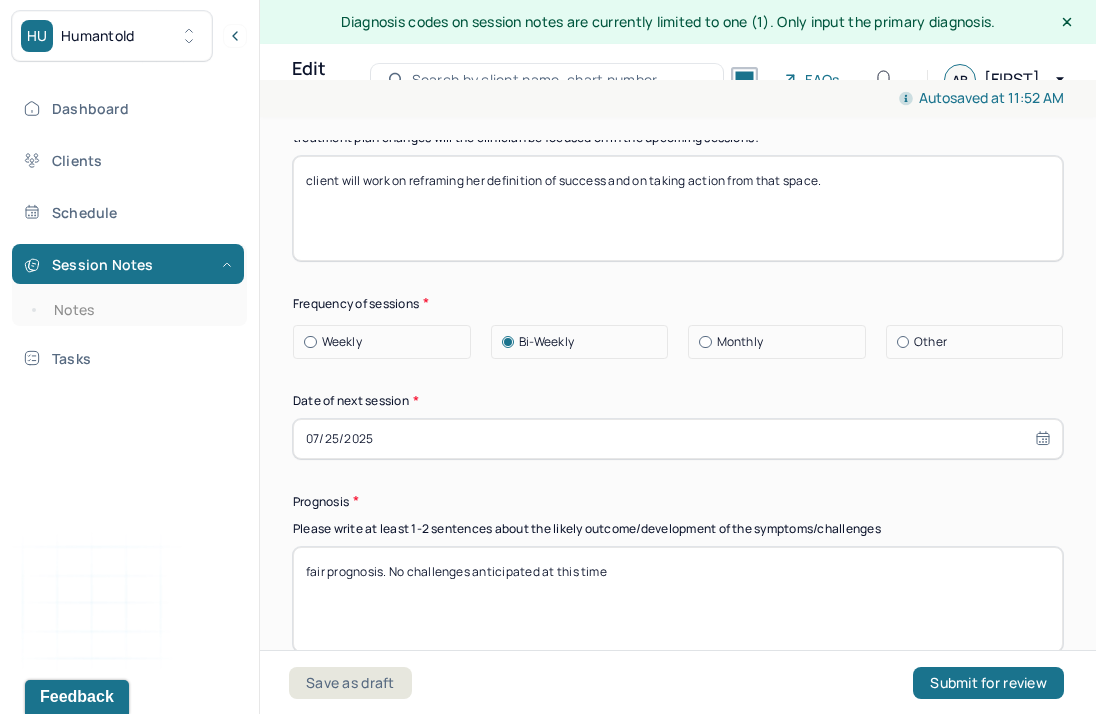 scroll, scrollTop: 3083, scrollLeft: 0, axis: vertical 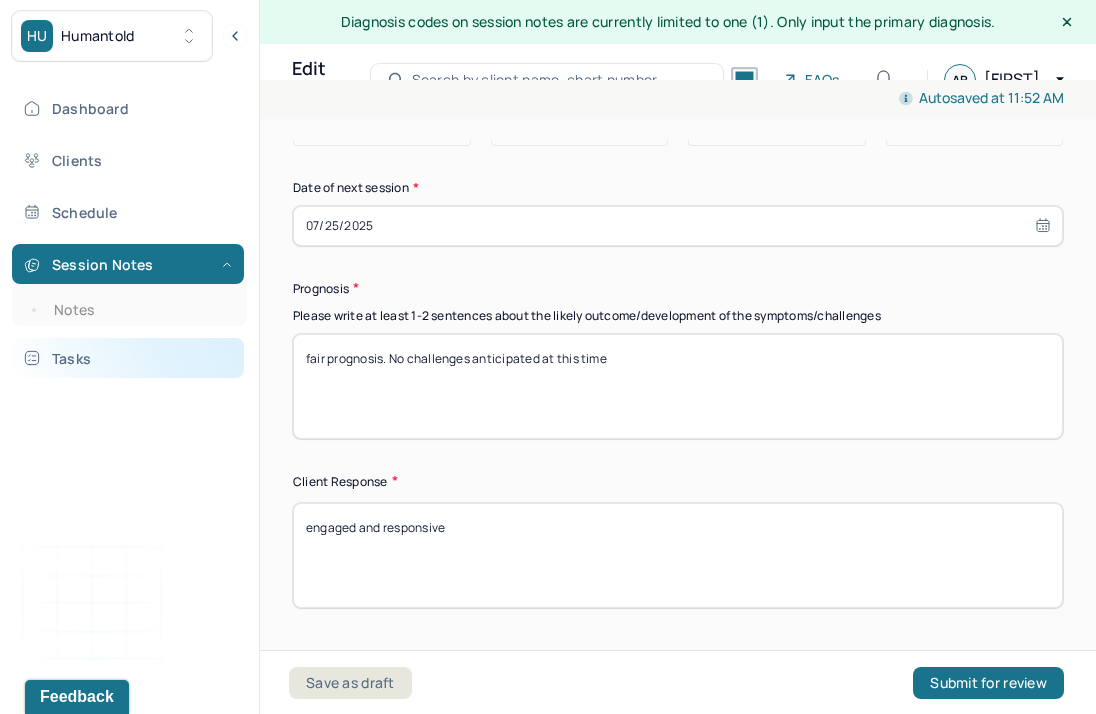 drag, startPoint x: 387, startPoint y: 358, endPoint x: 200, endPoint y: 341, distance: 187.77113 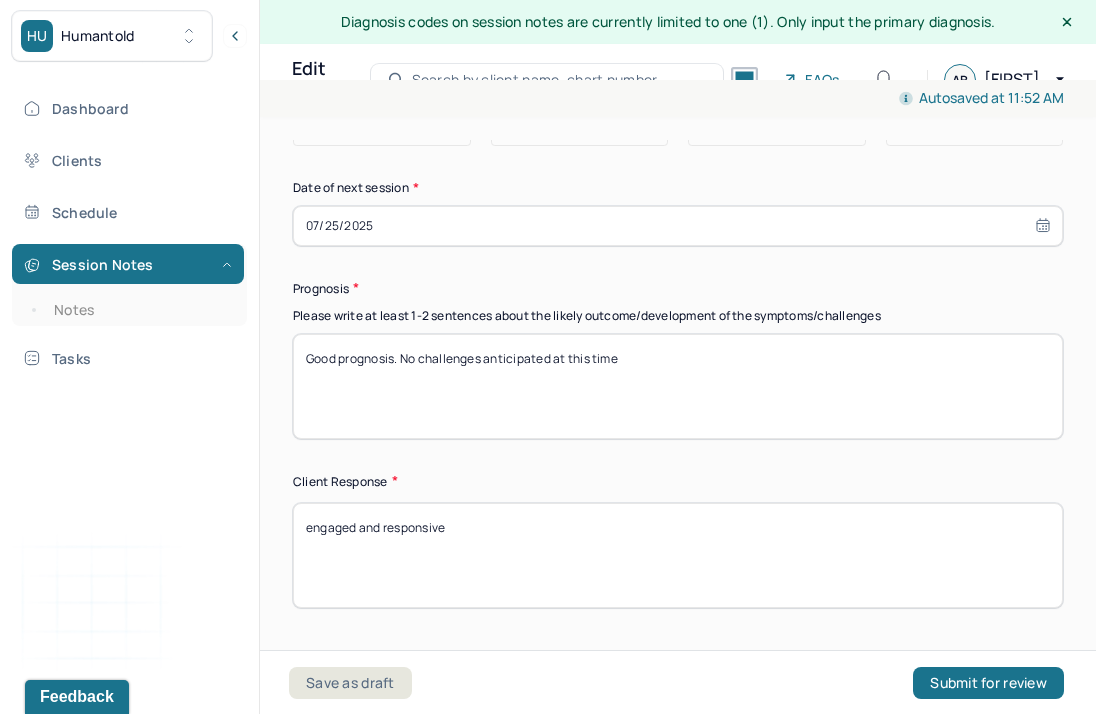 drag, startPoint x: 634, startPoint y: 356, endPoint x: 409, endPoint y: 356, distance: 225 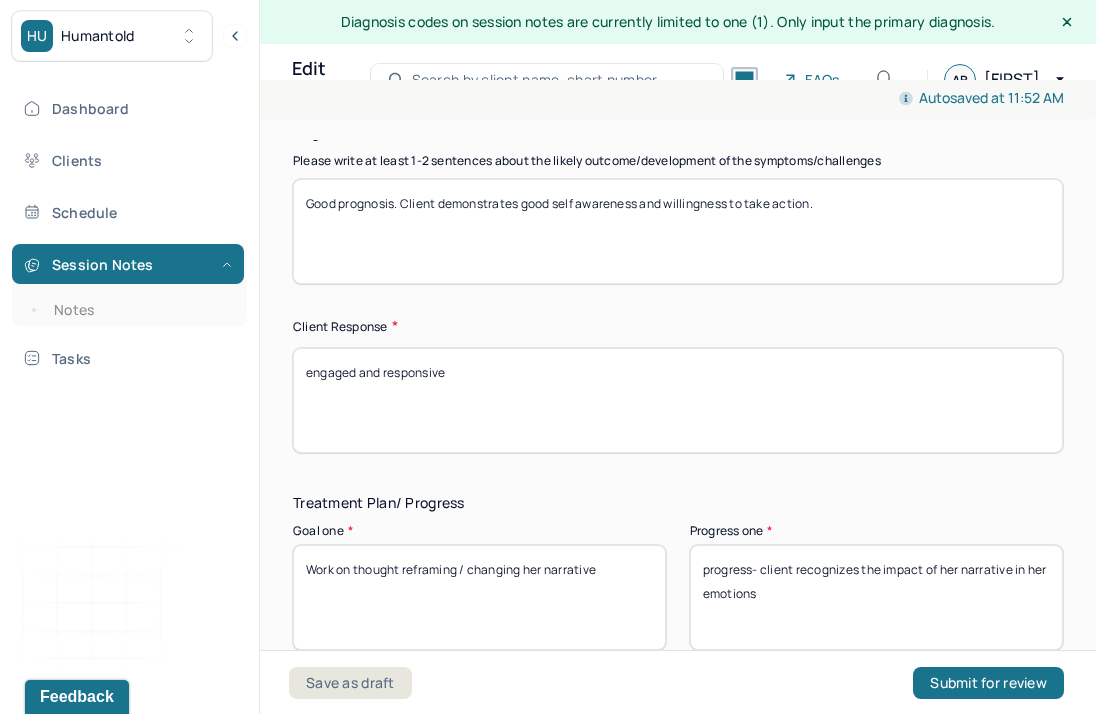 scroll, scrollTop: 3248, scrollLeft: 0, axis: vertical 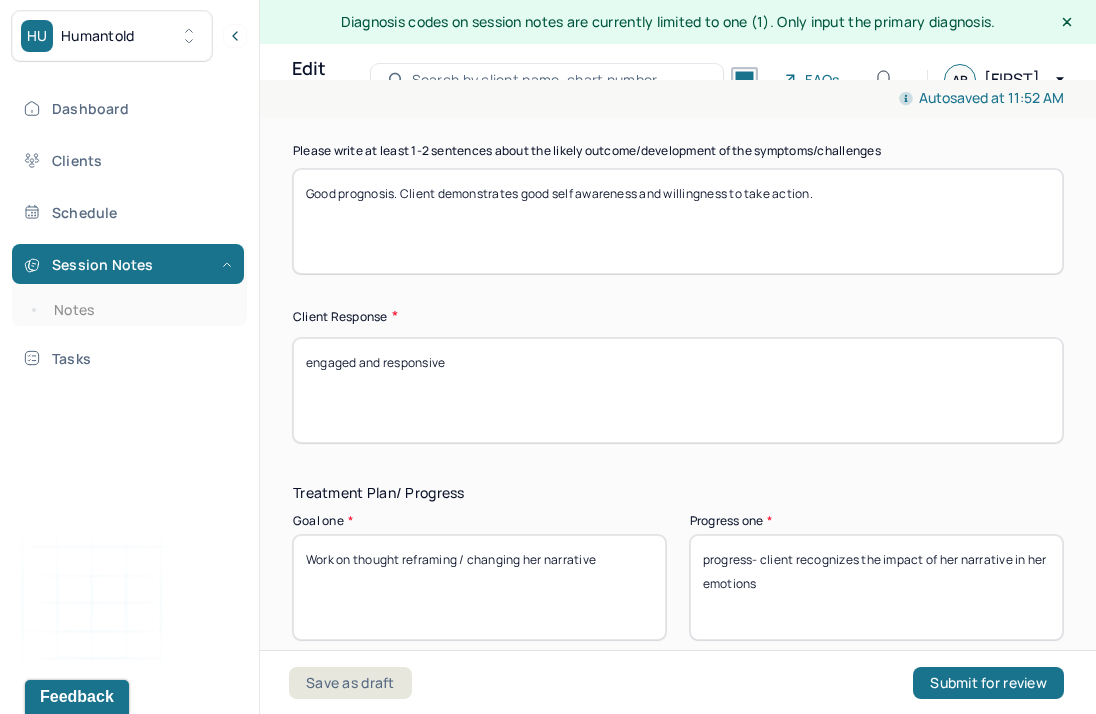 type on "Good prognosis. Client demonstrates good self awareness and willingness to take action." 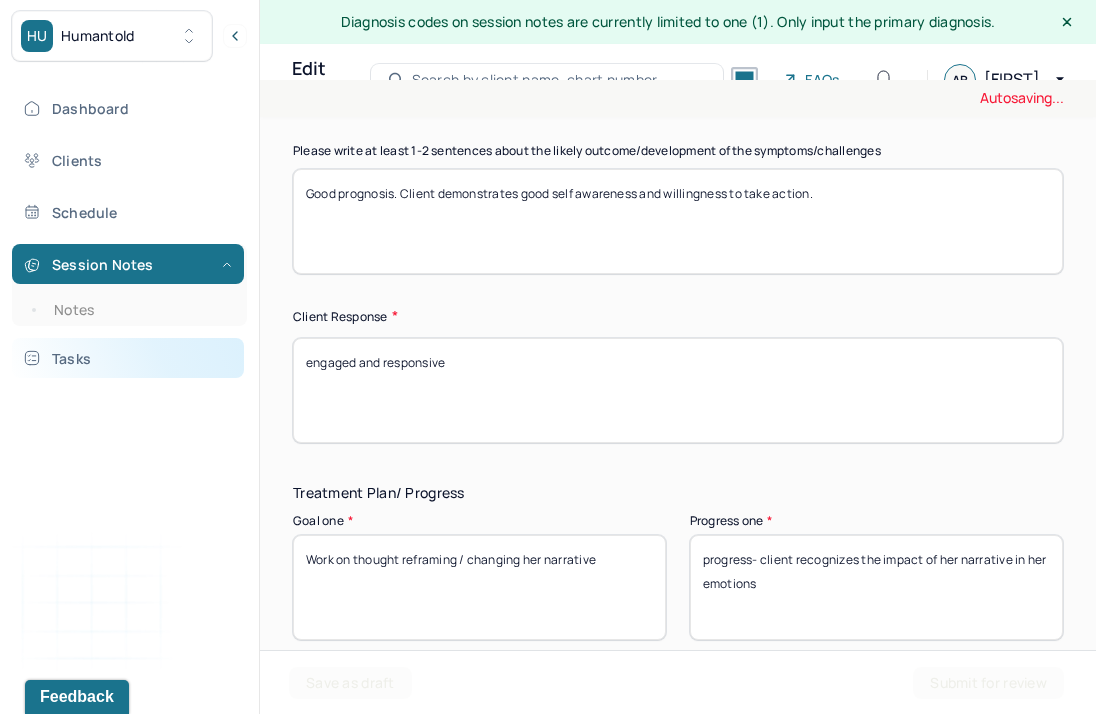 drag, startPoint x: 453, startPoint y: 352, endPoint x: 226, endPoint y: 344, distance: 227.14093 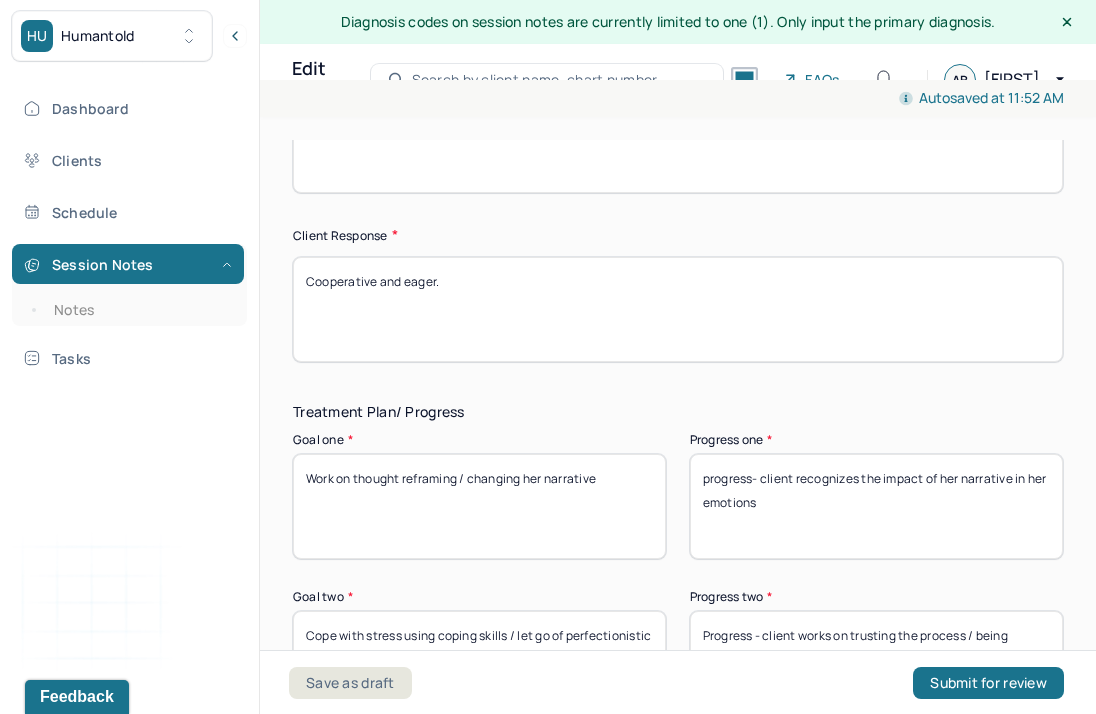 scroll, scrollTop: 3347, scrollLeft: 0, axis: vertical 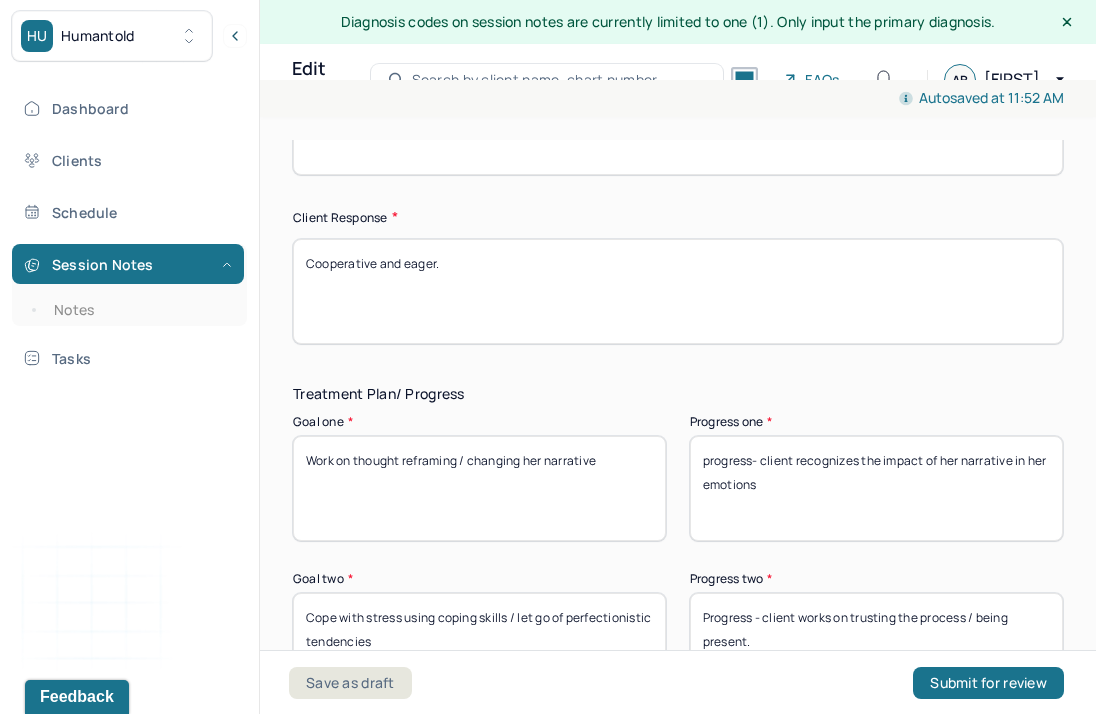 type on "Cooperative and eager." 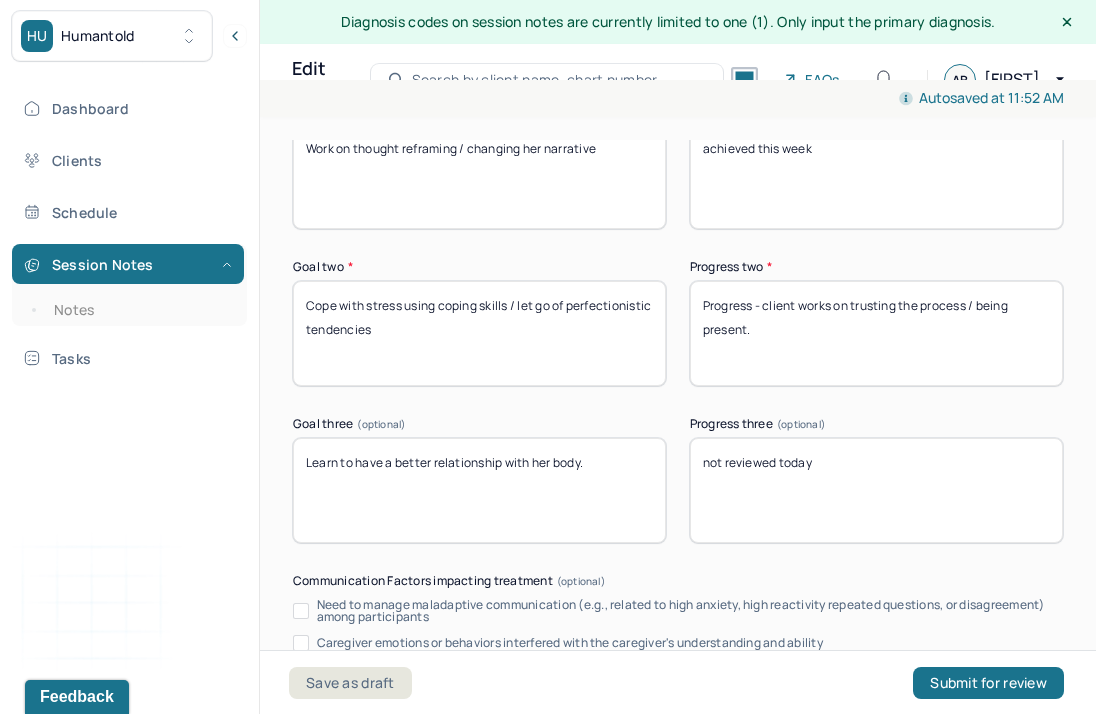 scroll, scrollTop: 3682, scrollLeft: 0, axis: vertical 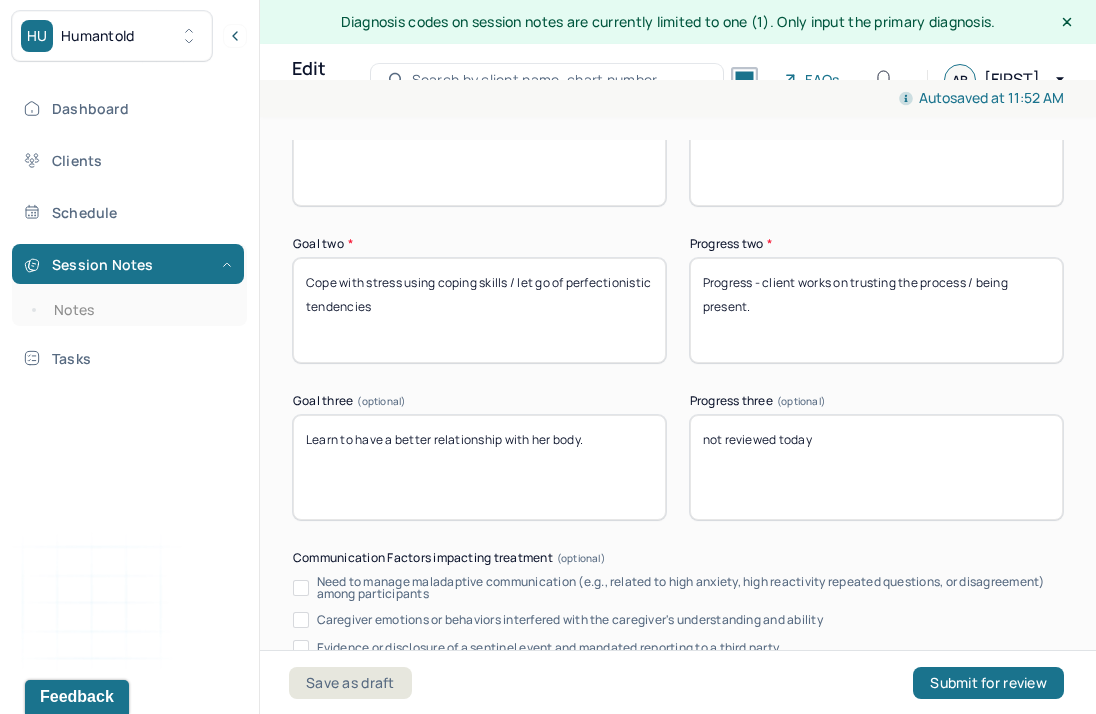 type on "achieved this week" 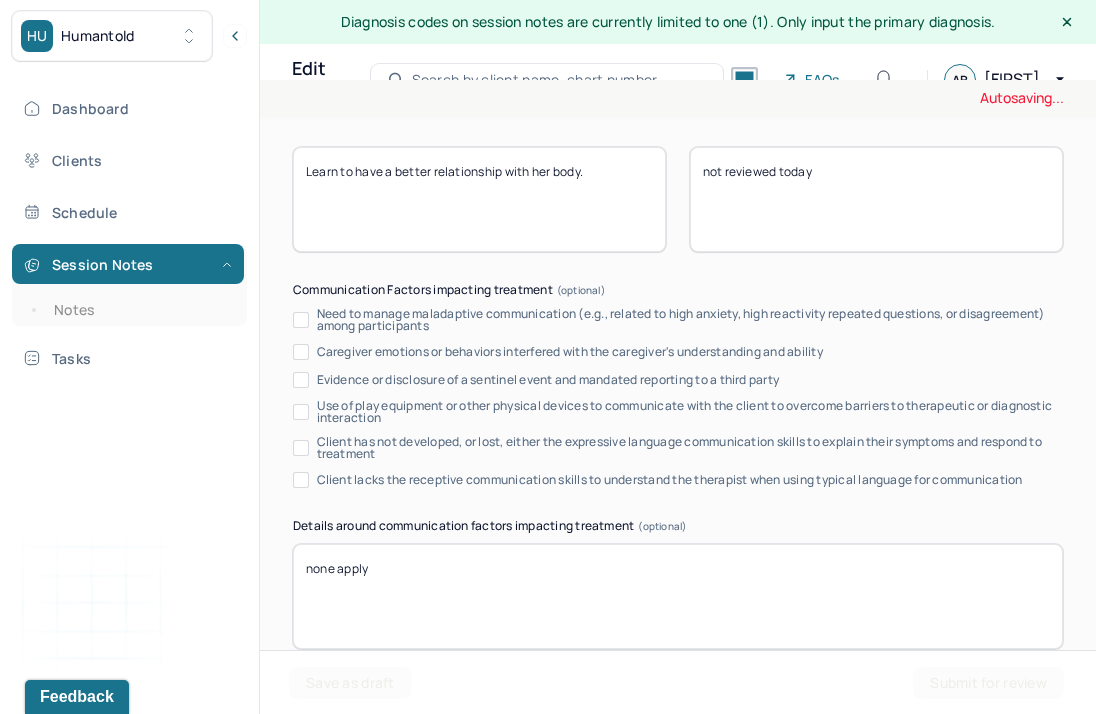 scroll, scrollTop: 4185, scrollLeft: 0, axis: vertical 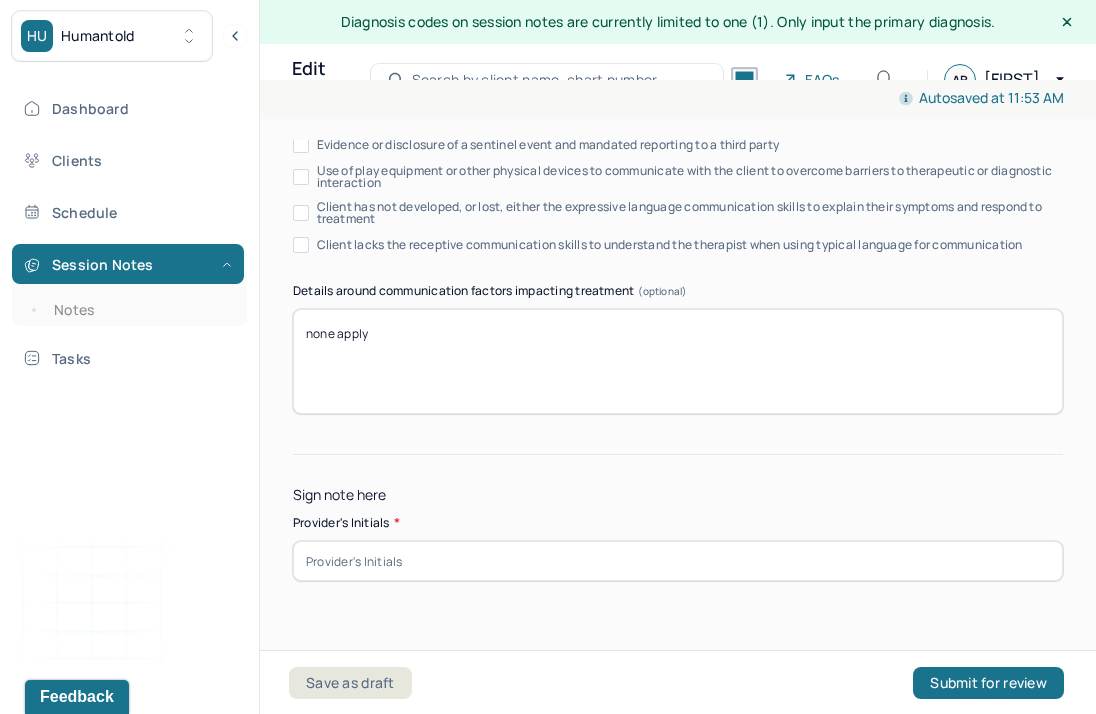 type on "Progress - client engages in CBT to self regulate" 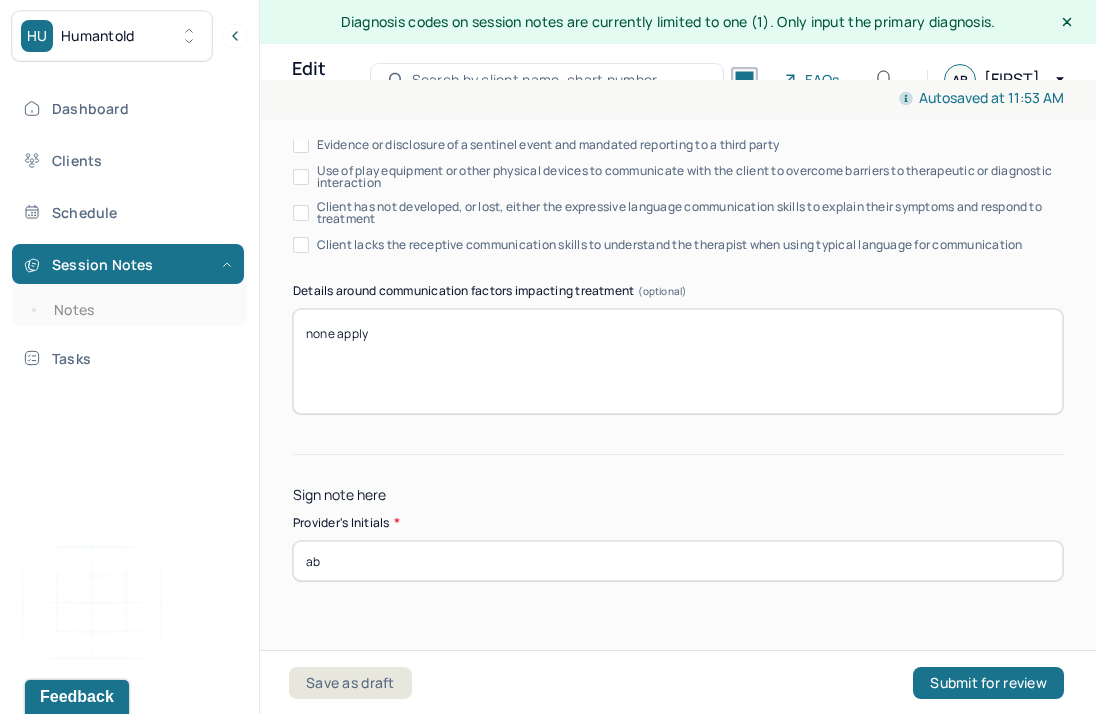 type on "ab" 